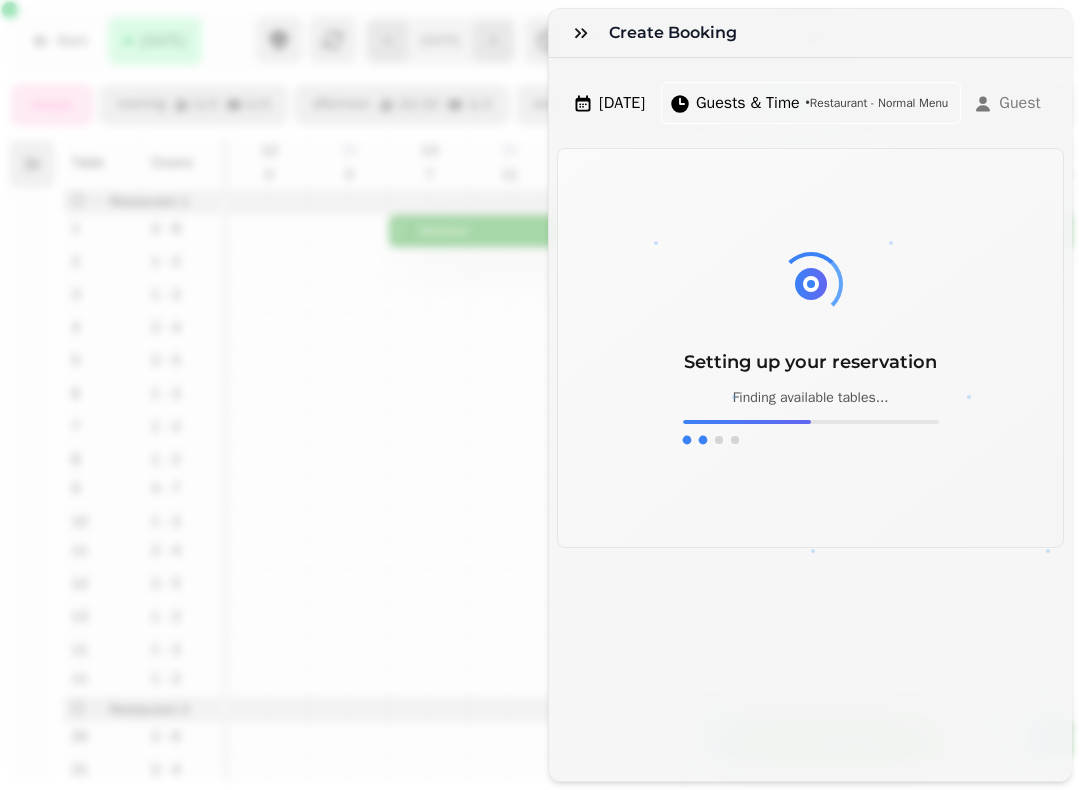 scroll, scrollTop: 0, scrollLeft: 0, axis: both 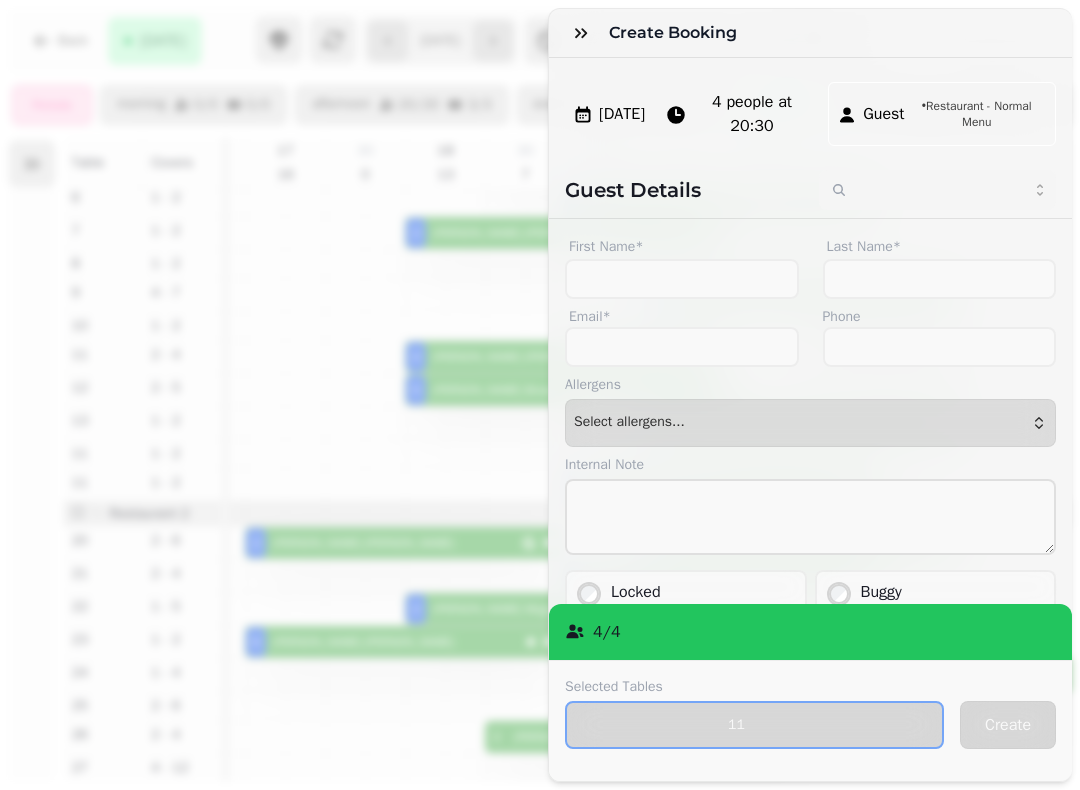 click 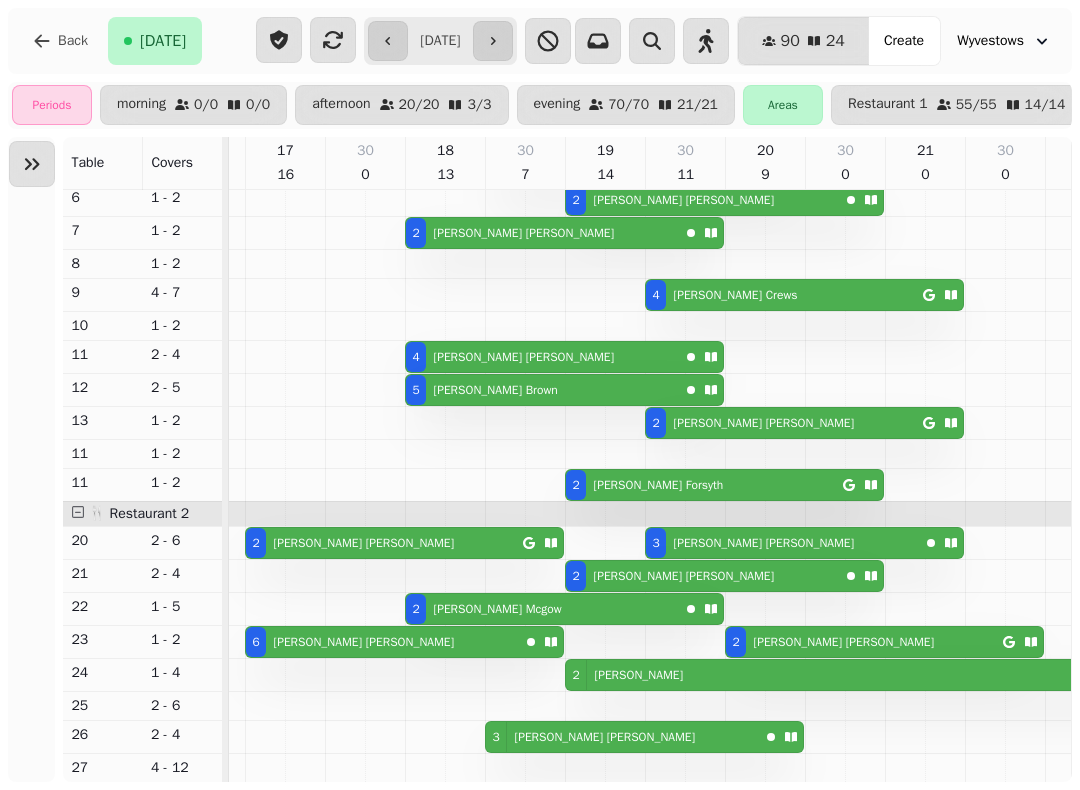 scroll, scrollTop: 0, scrollLeft: 793, axis: horizontal 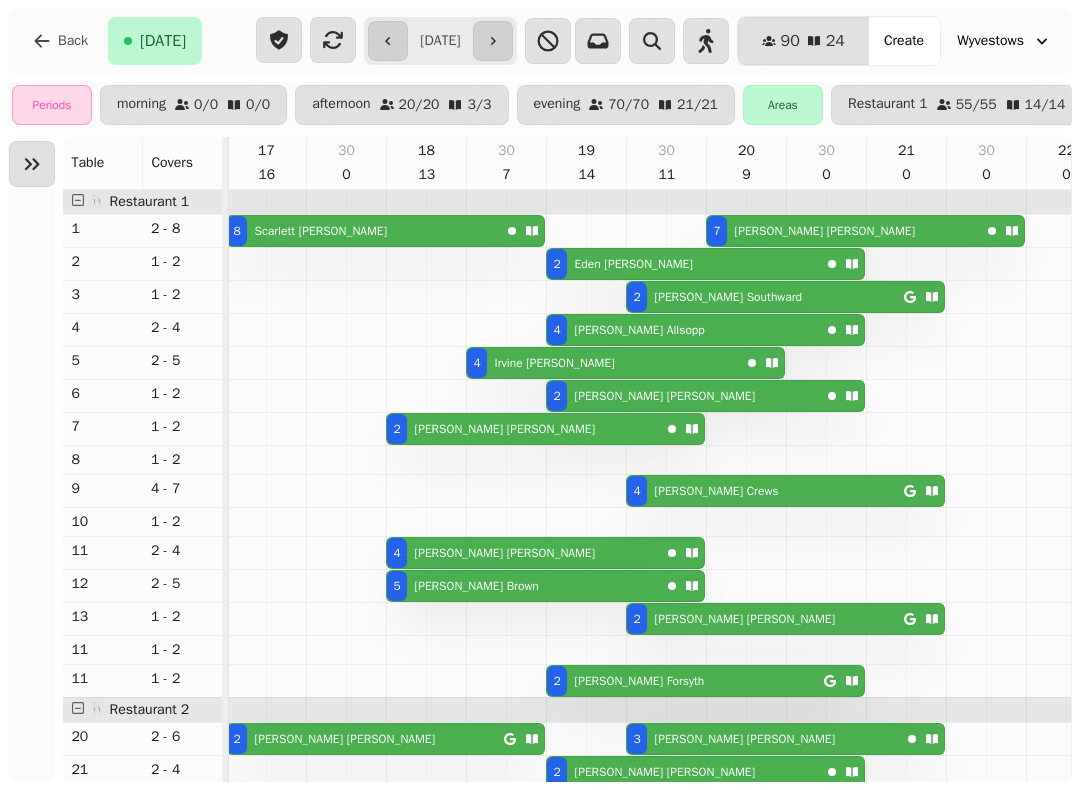 click 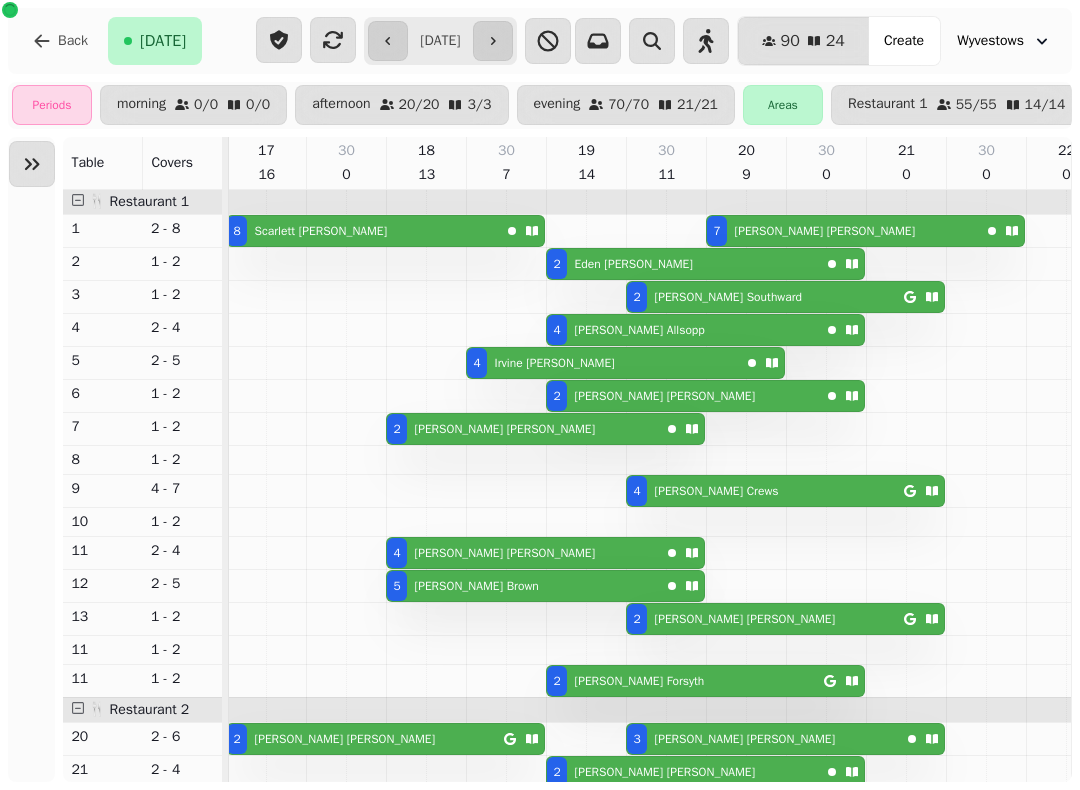 scroll, scrollTop: 196, scrollLeft: 774, axis: both 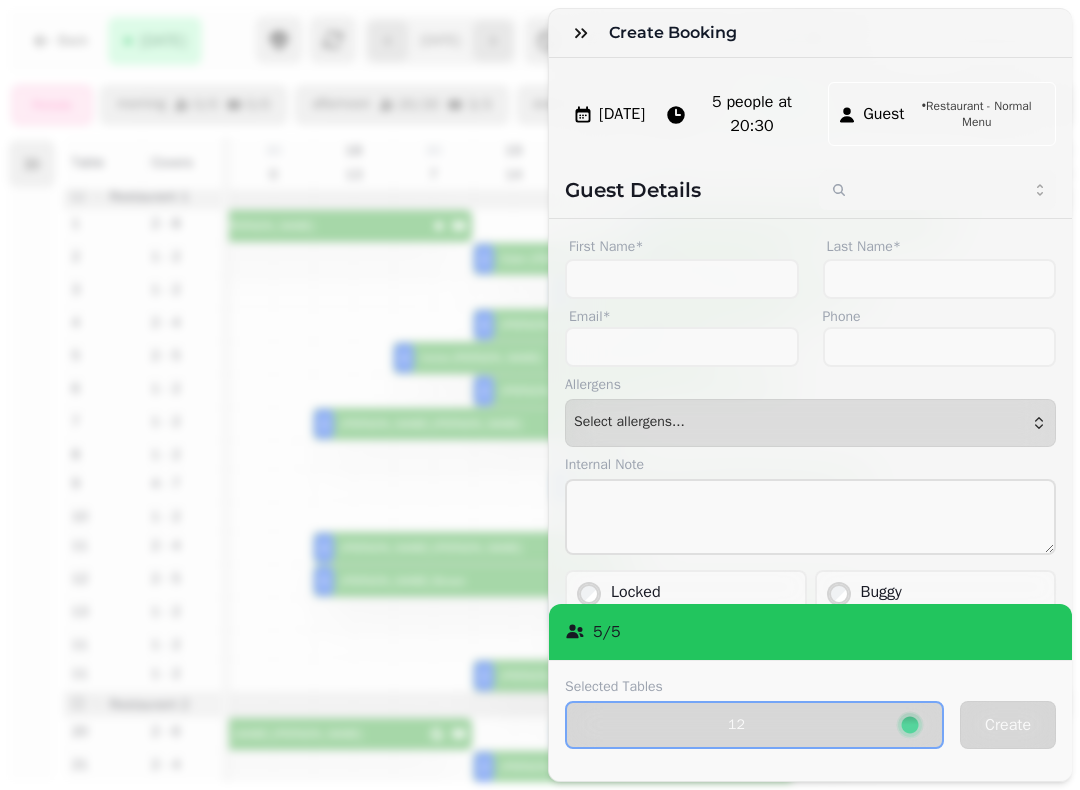 click 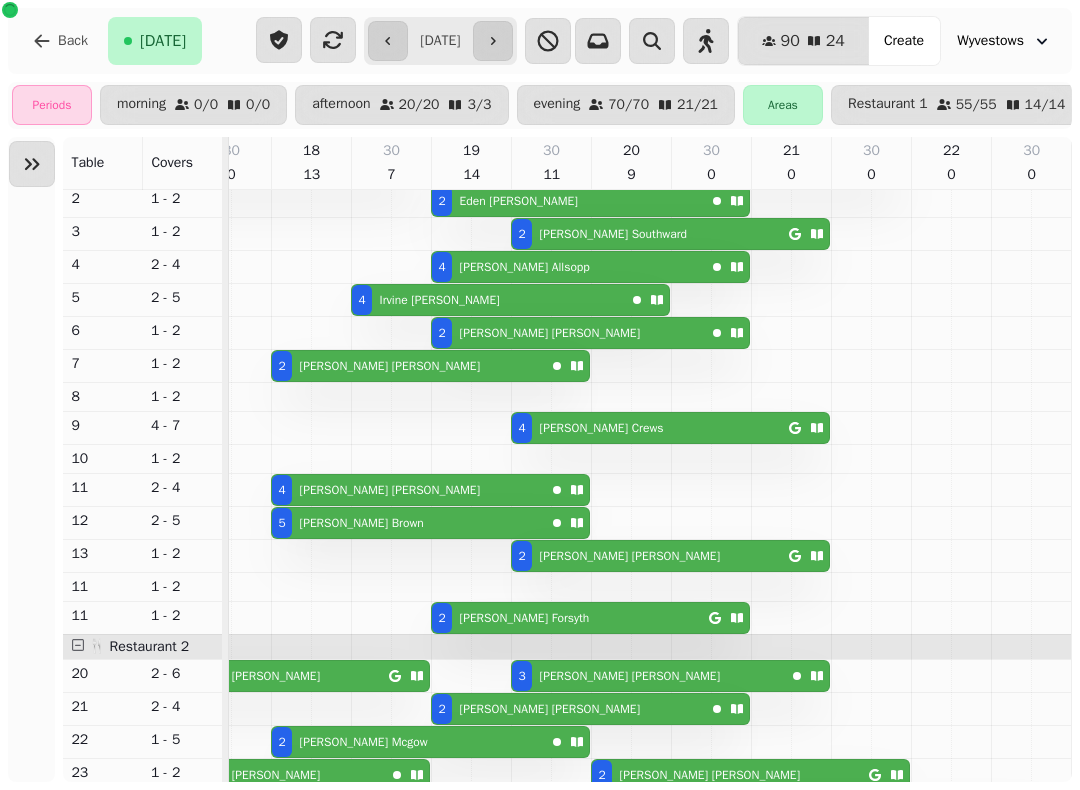 click 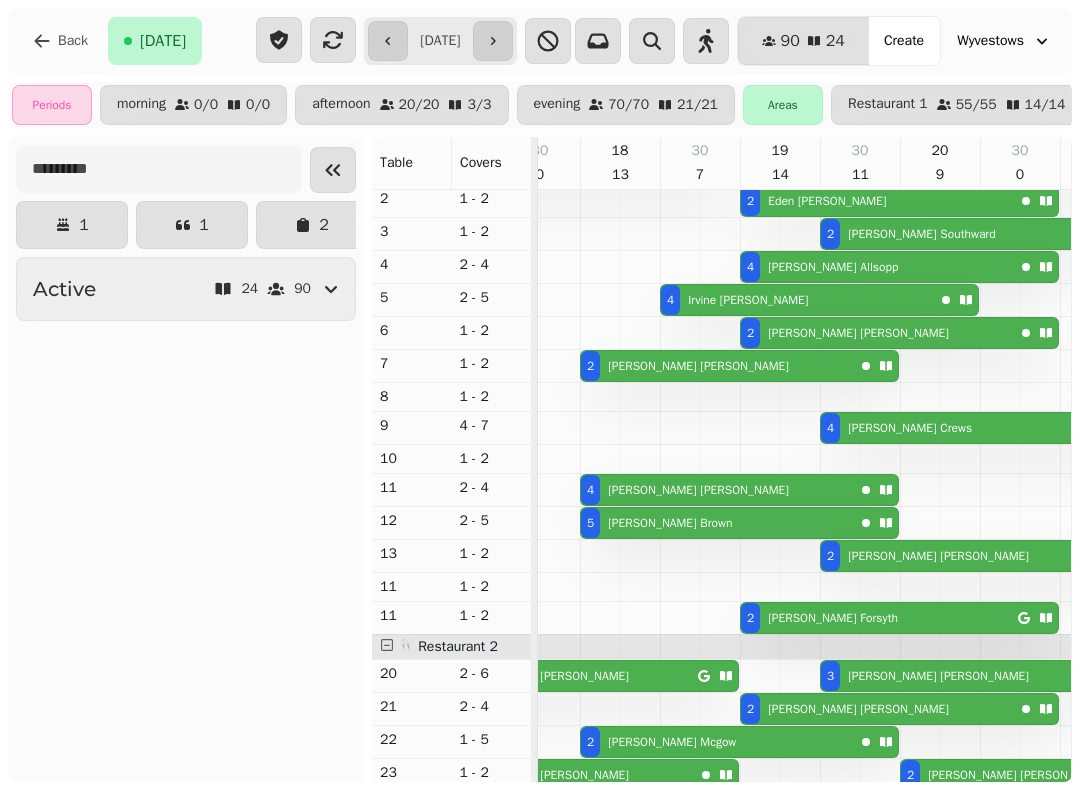 click on "Active 24 90" at bounding box center (186, 289) 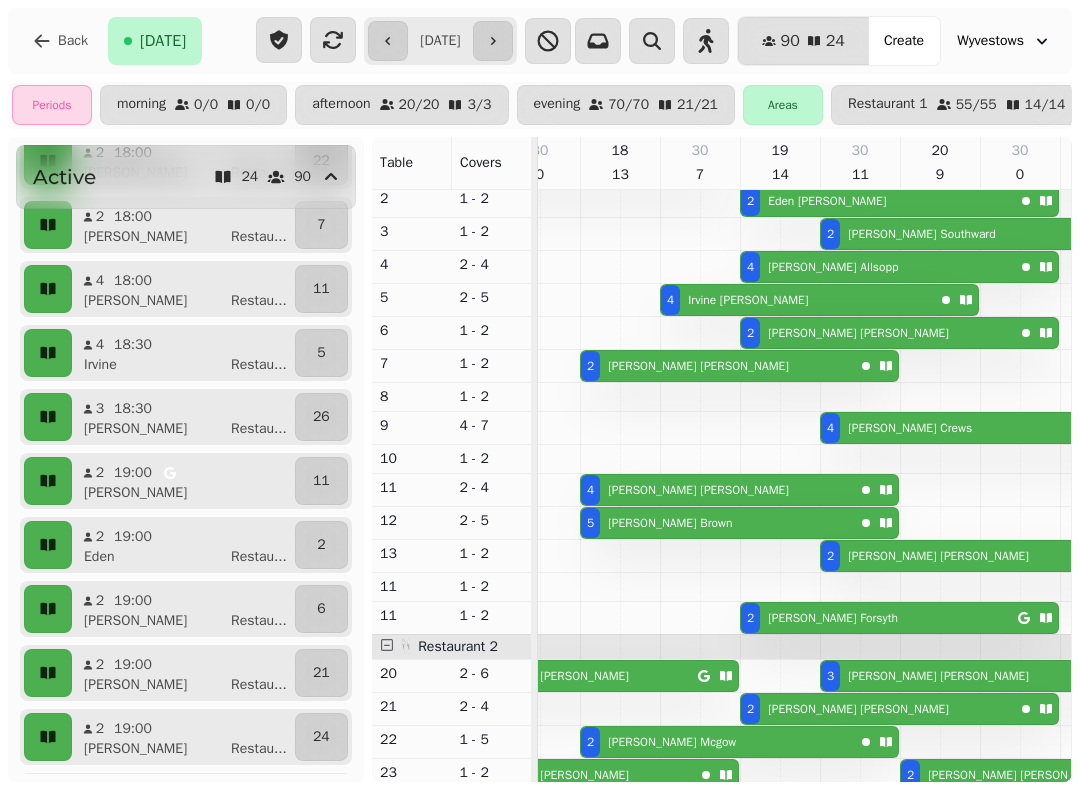 scroll, scrollTop: 647, scrollLeft: 0, axis: vertical 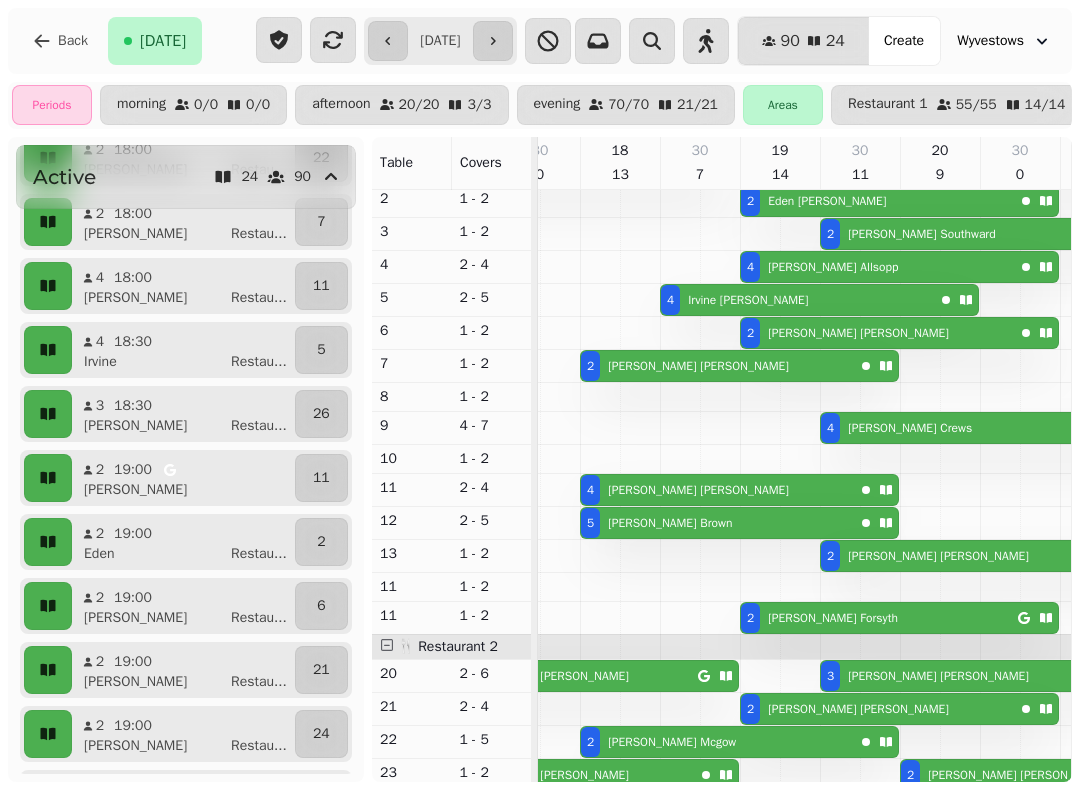 click 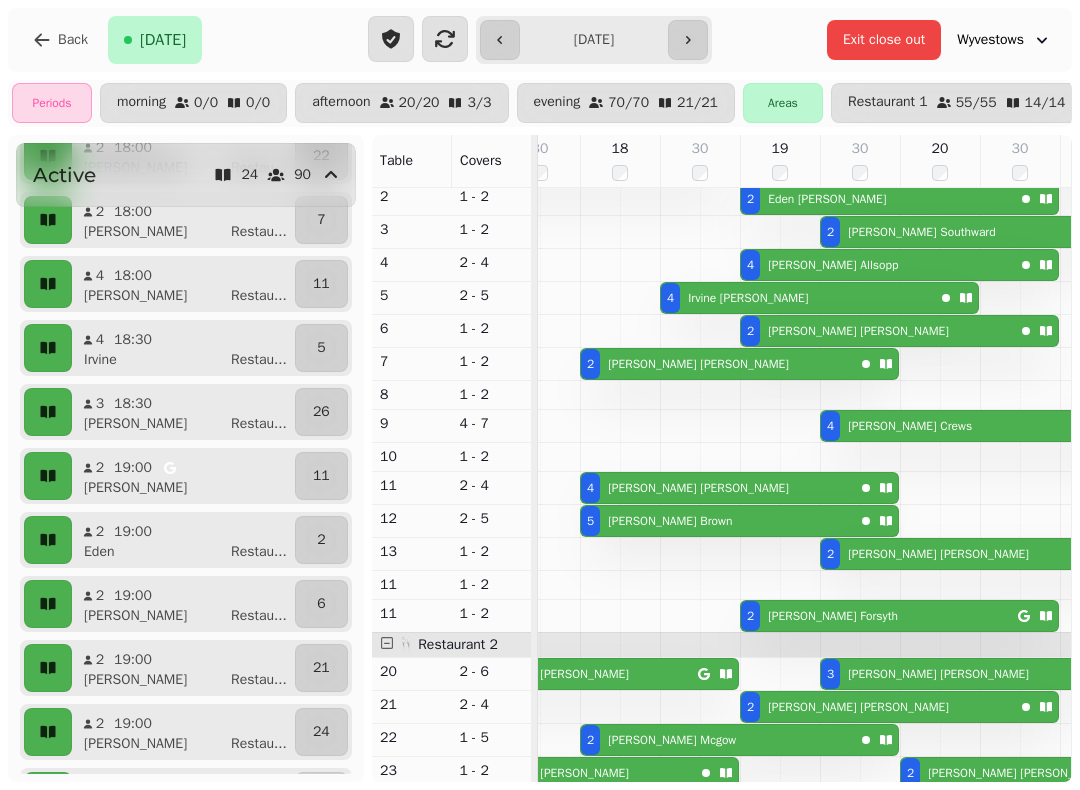 click on "19" at bounding box center (780, 161) 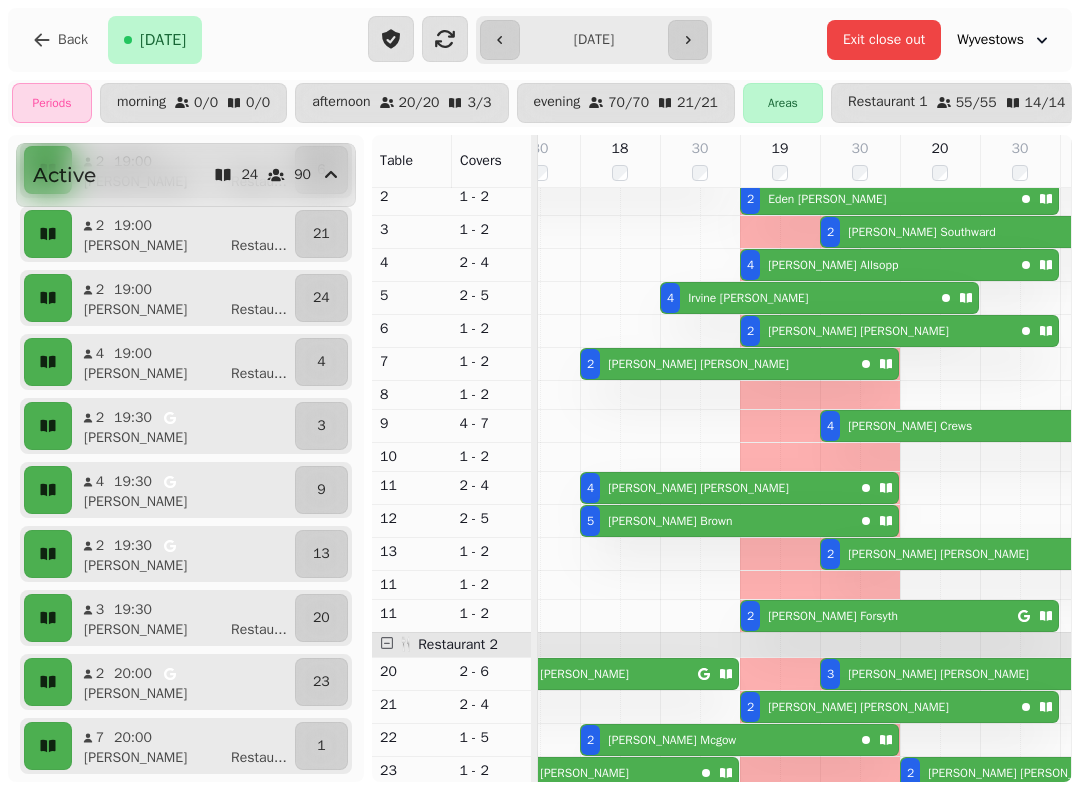 scroll, scrollTop: 1081, scrollLeft: 0, axis: vertical 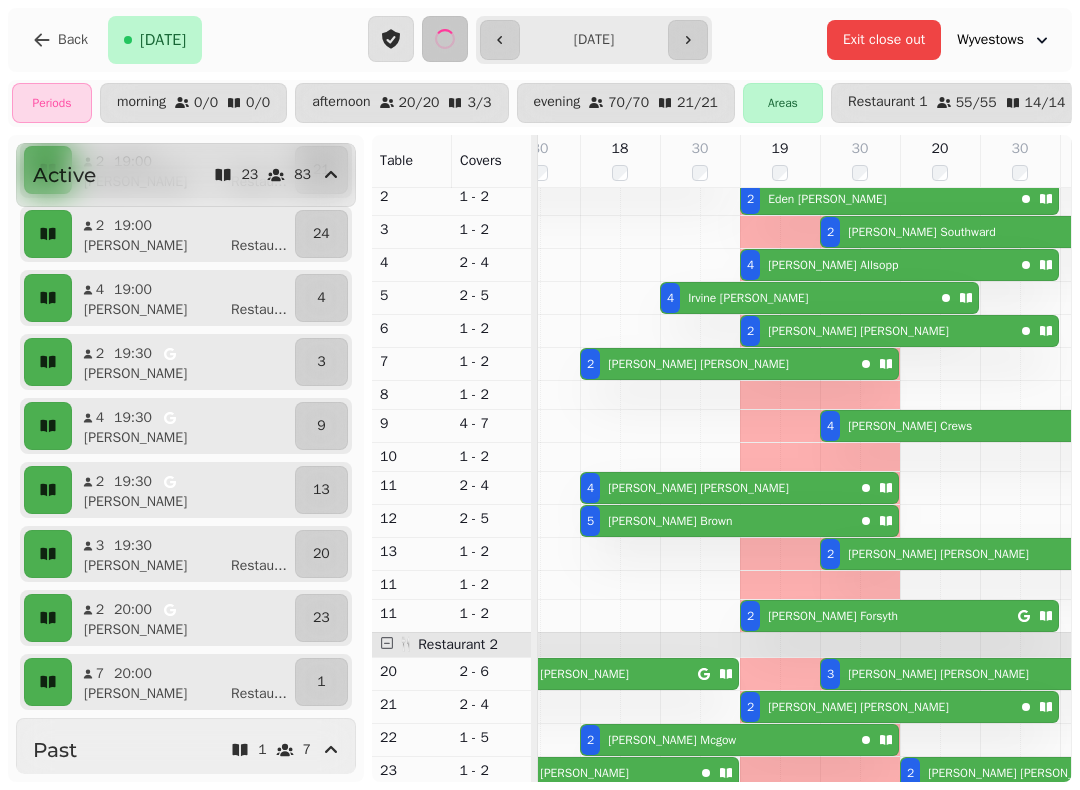click on "**********" at bounding box center [594, 40] 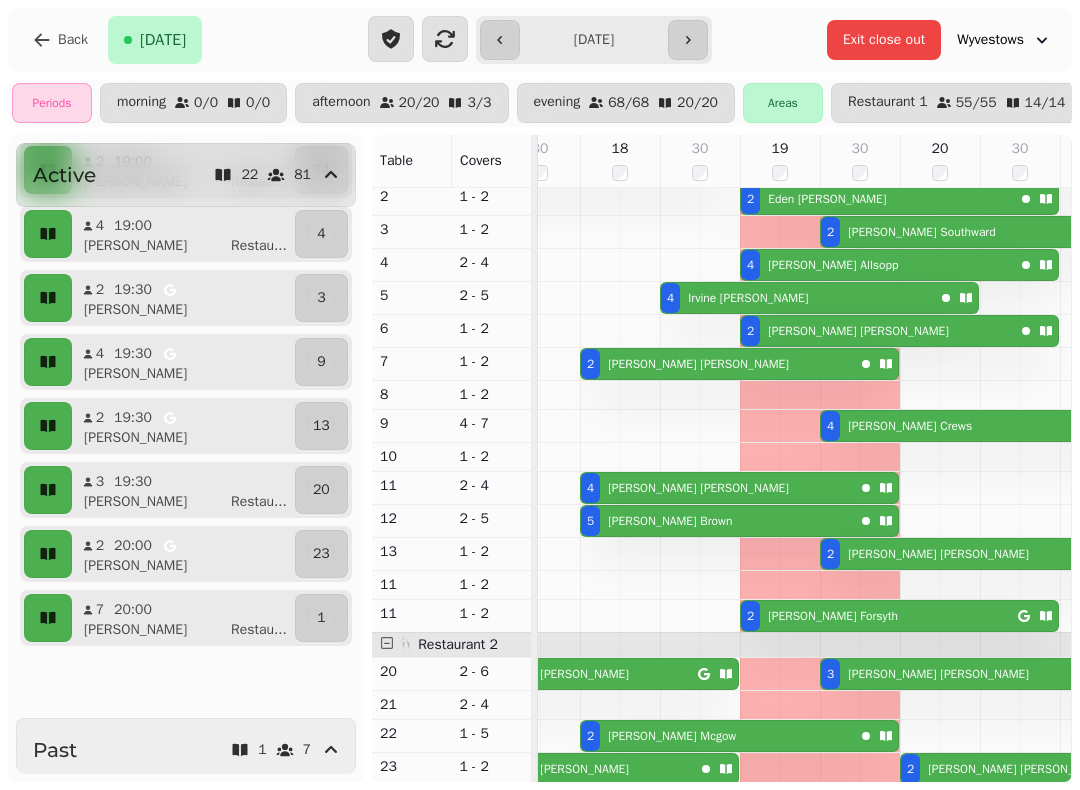 type on "**********" 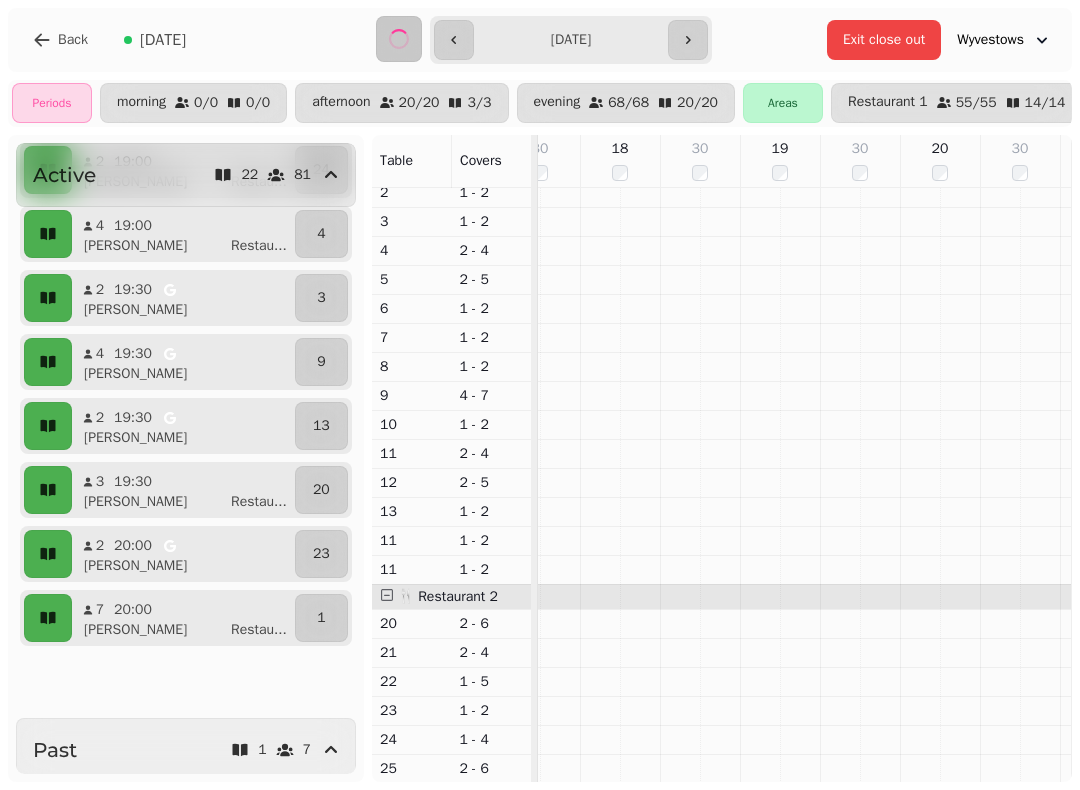 scroll, scrollTop: 0, scrollLeft: 318, axis: horizontal 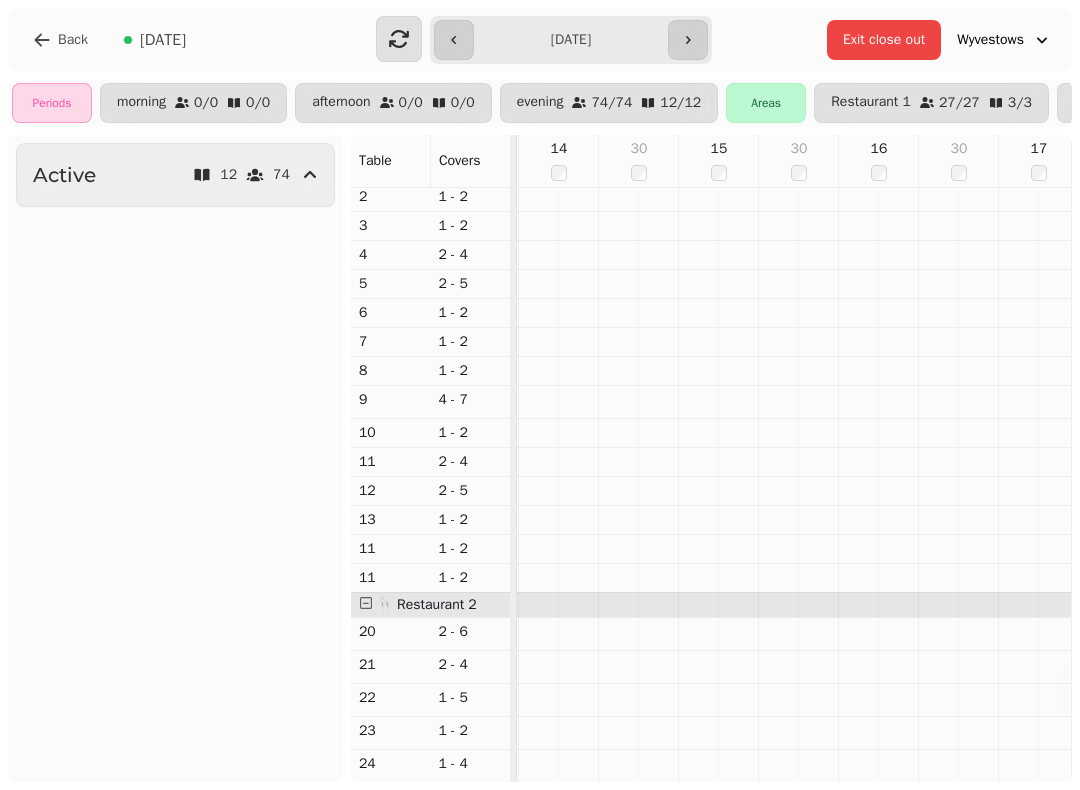 click 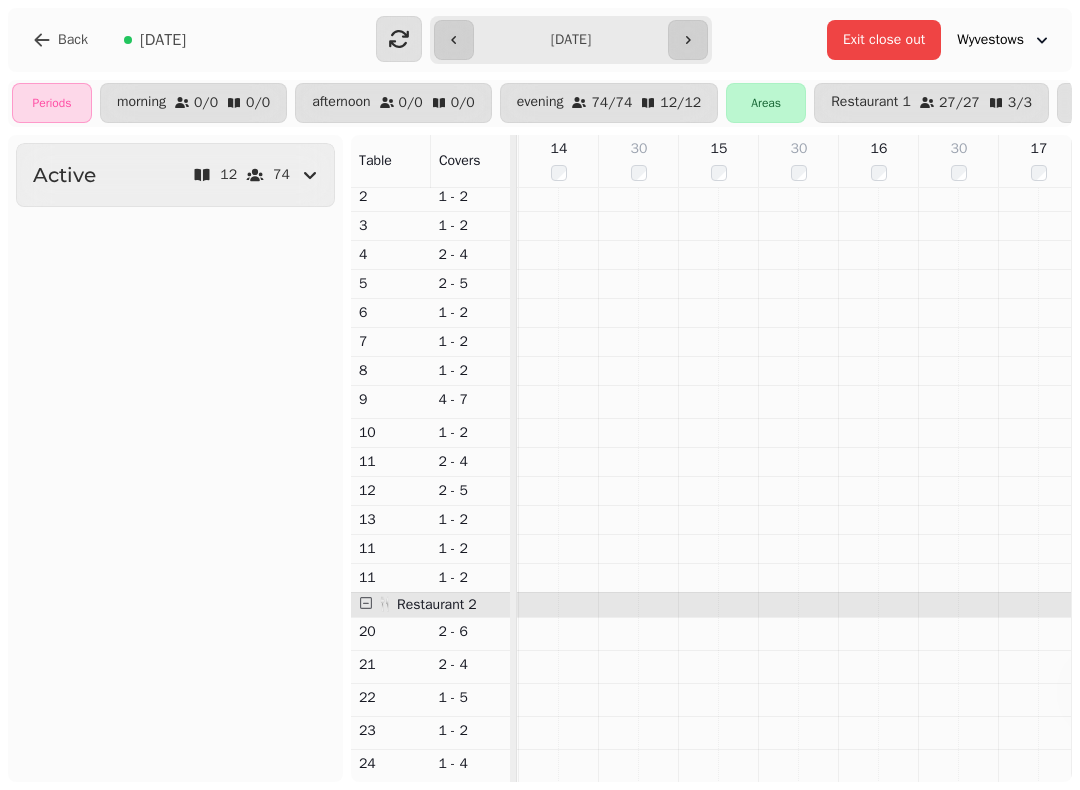 scroll, scrollTop: 96, scrollLeft: 429, axis: both 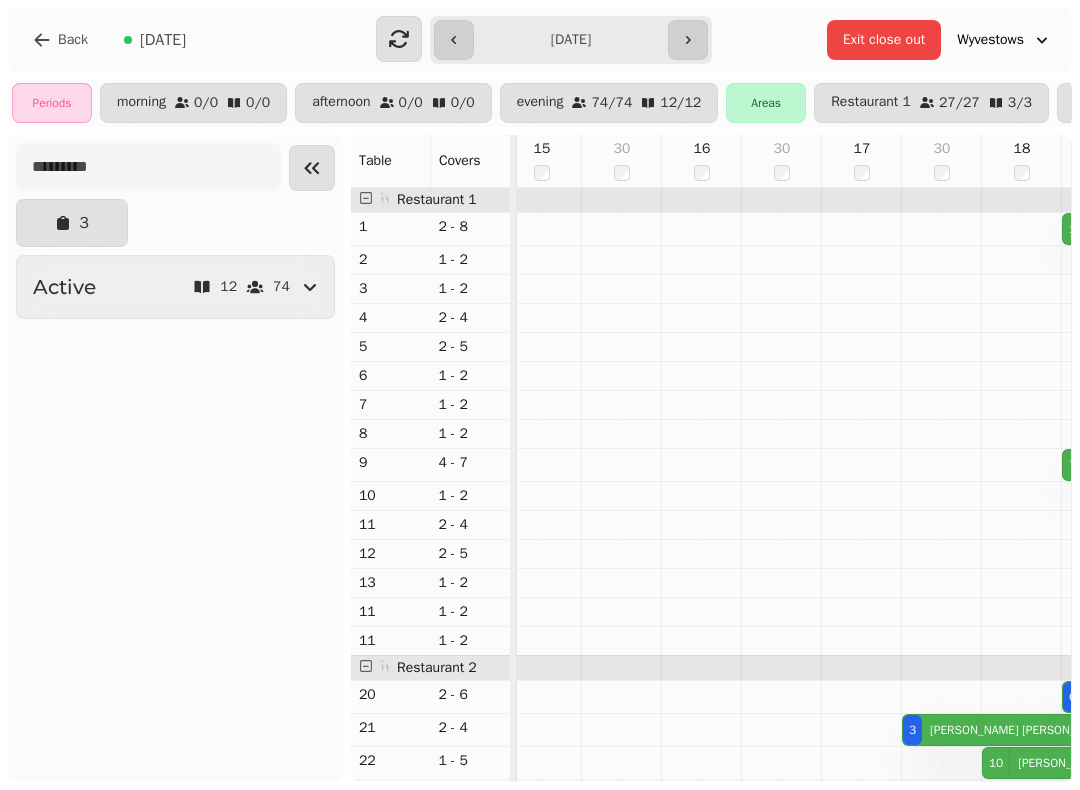 click 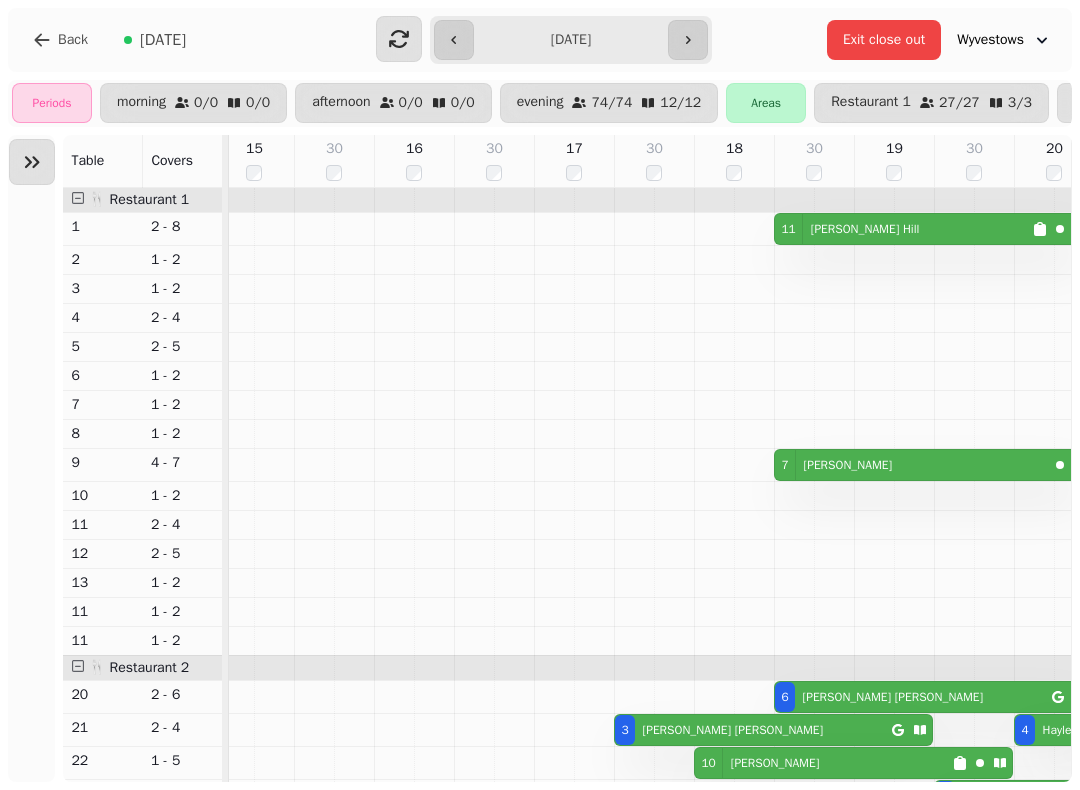 click on "11 [PERSON_NAME]" at bounding box center (903, 229) 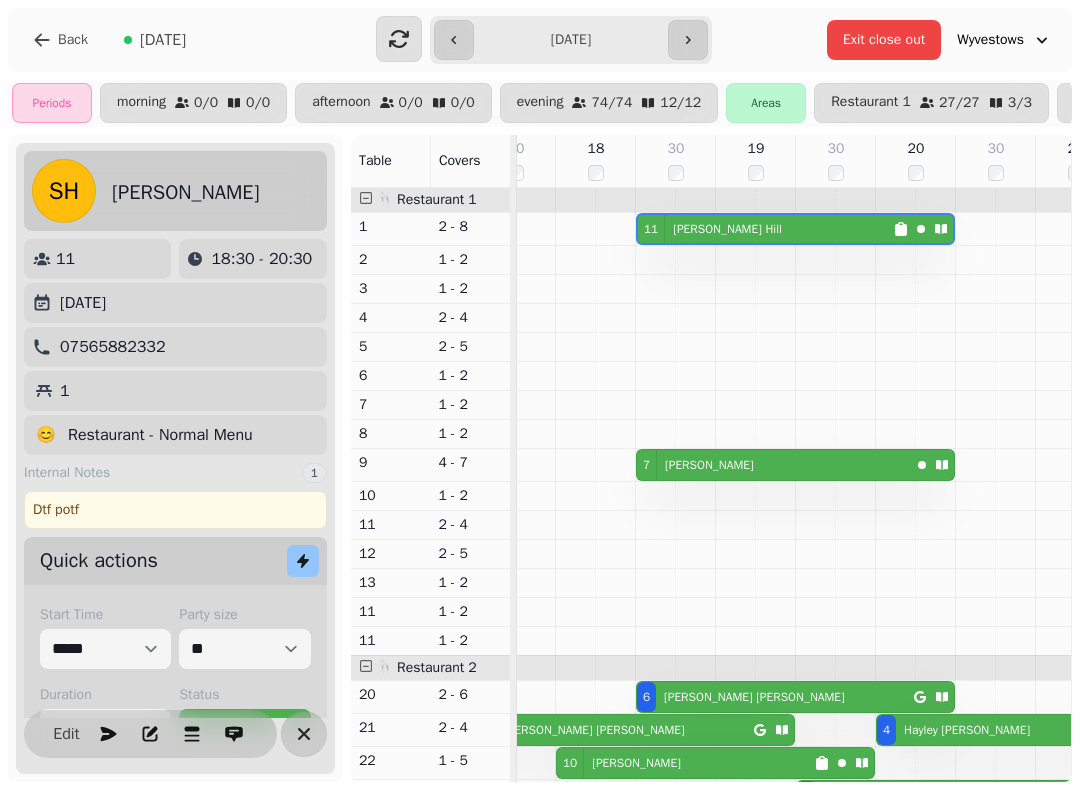 click 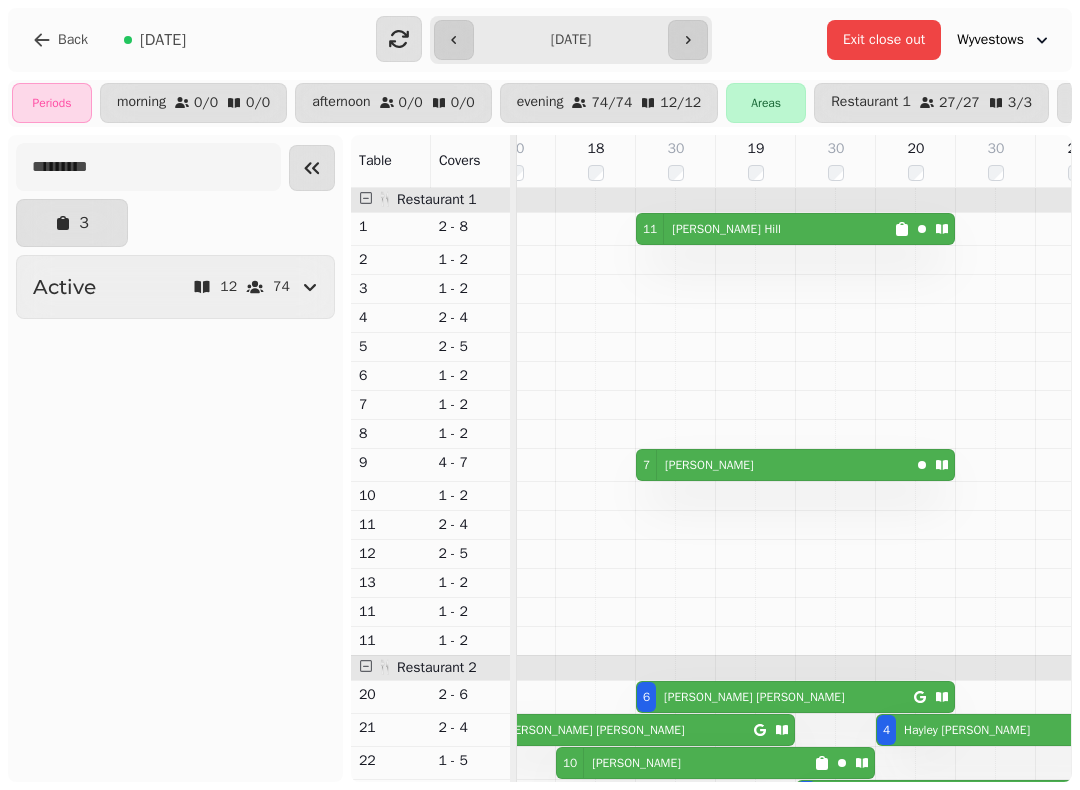 click at bounding box center (312, 168) 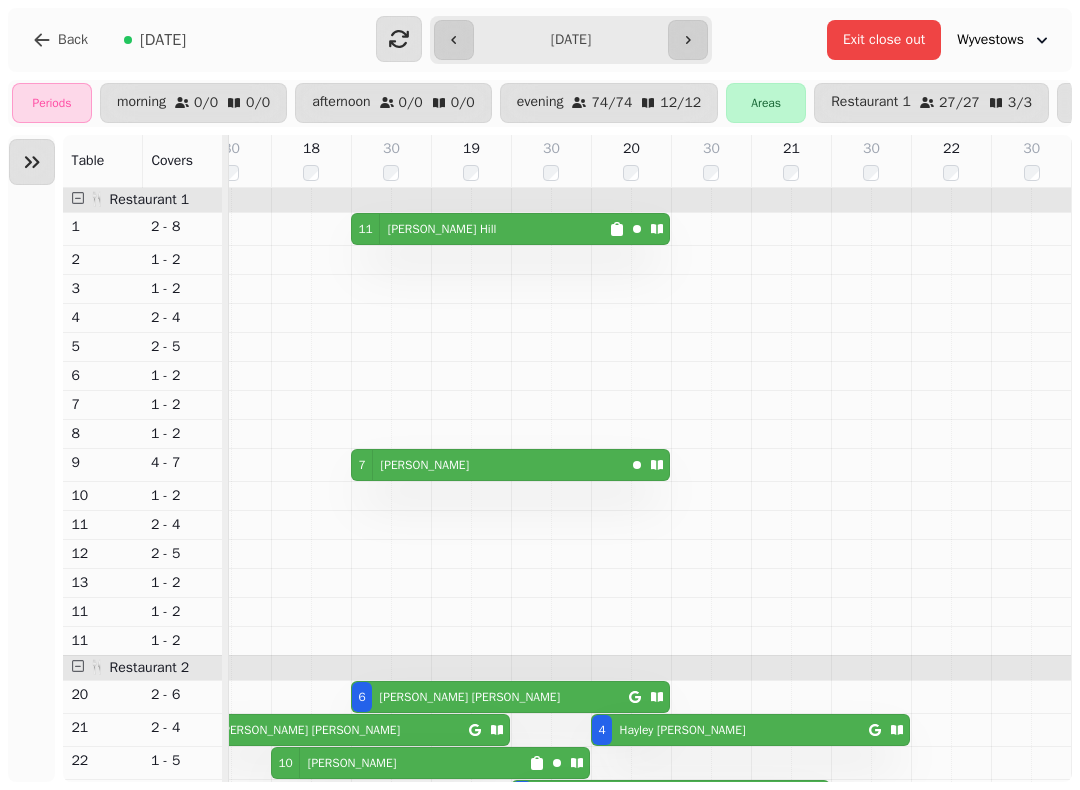 scroll, scrollTop: 0, scrollLeft: 918, axis: horizontal 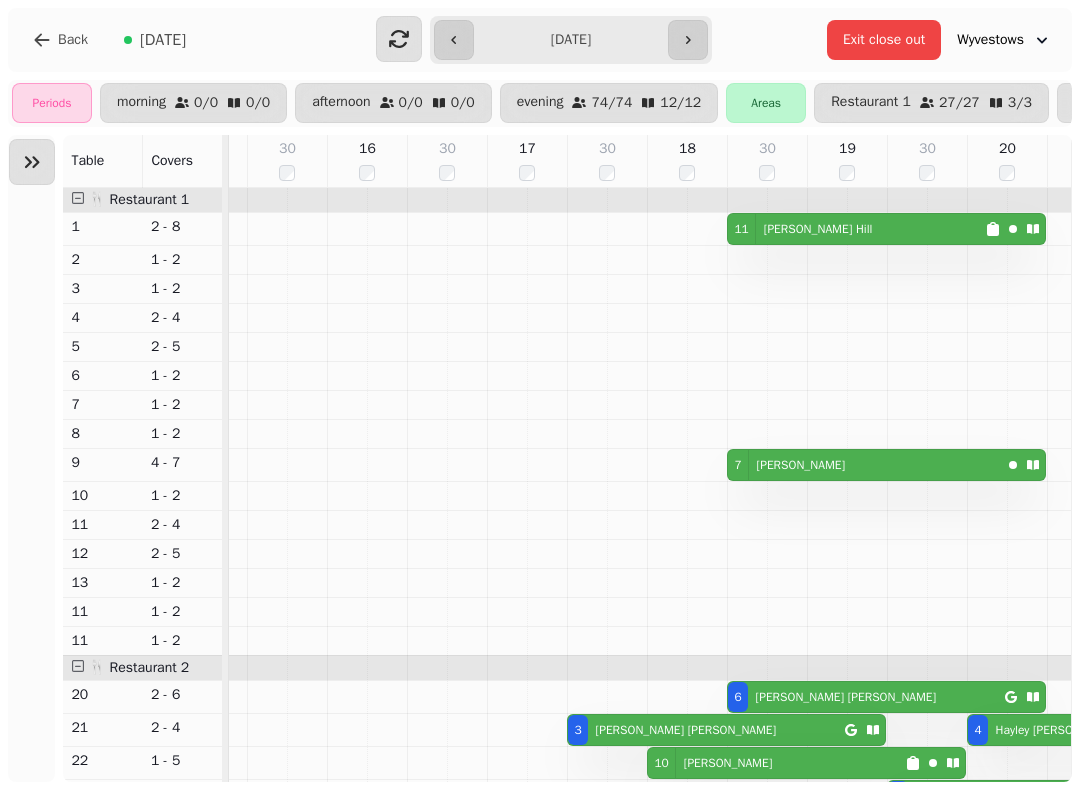 click on "11 [PERSON_NAME]" at bounding box center [856, 229] 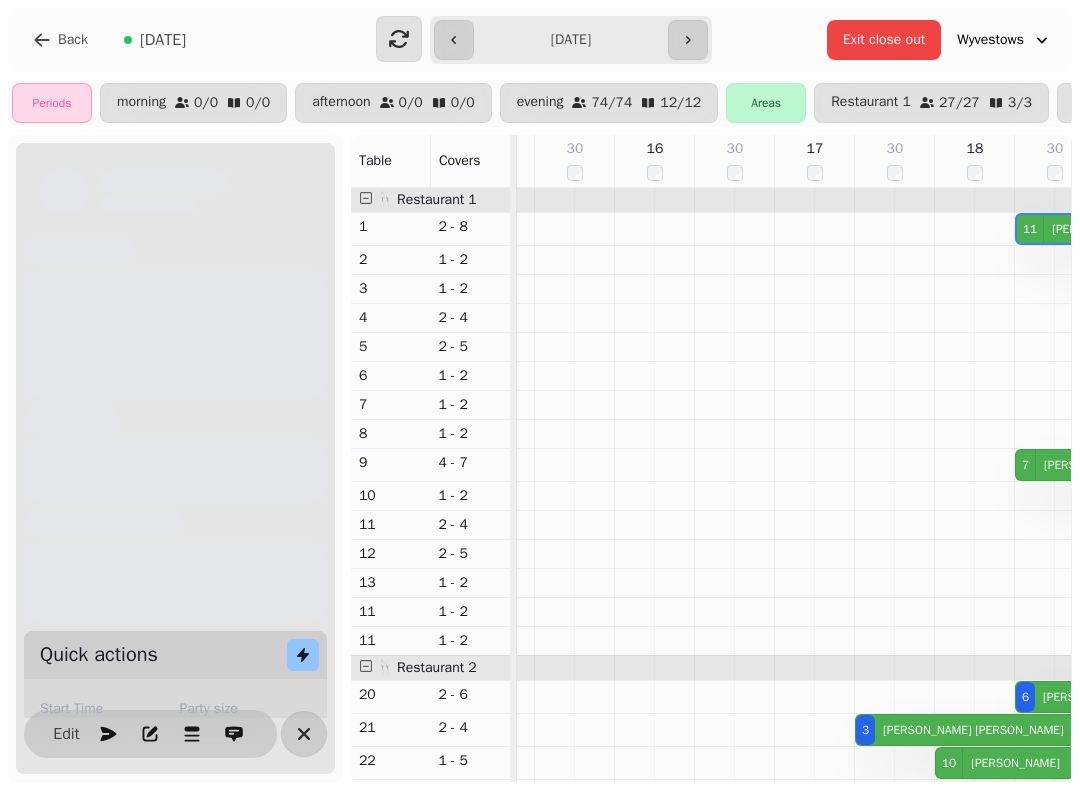scroll, scrollTop: 0, scrollLeft: 921, axis: horizontal 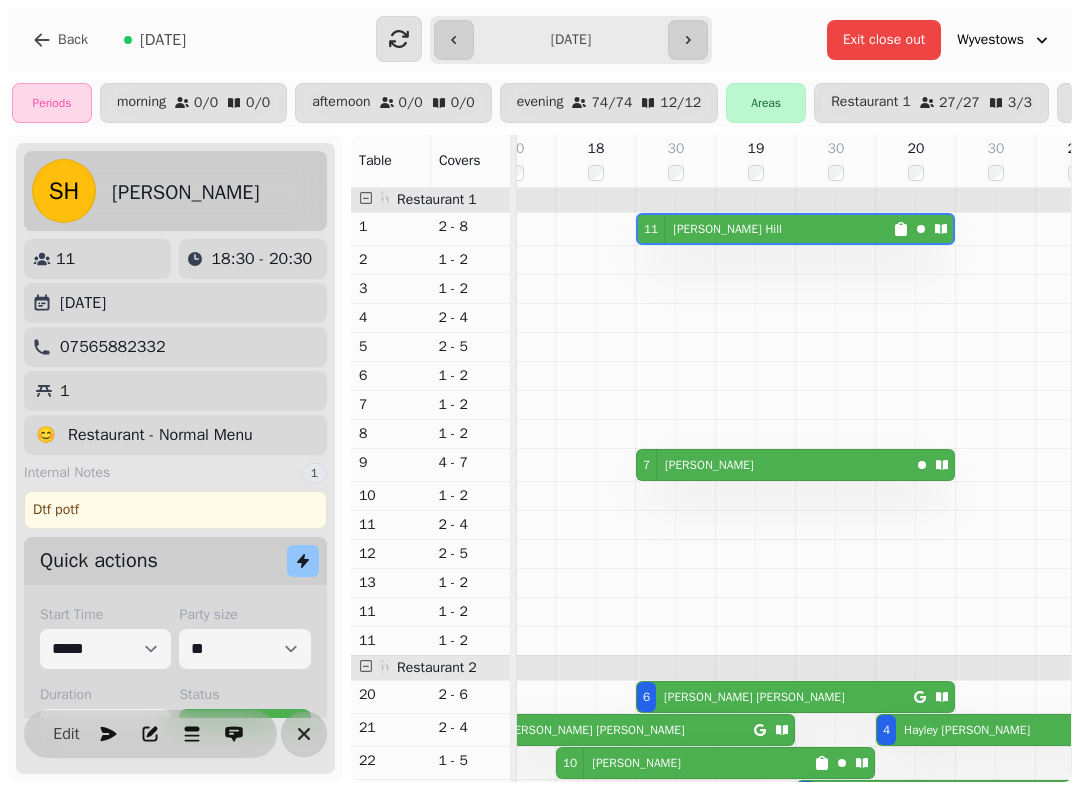 click 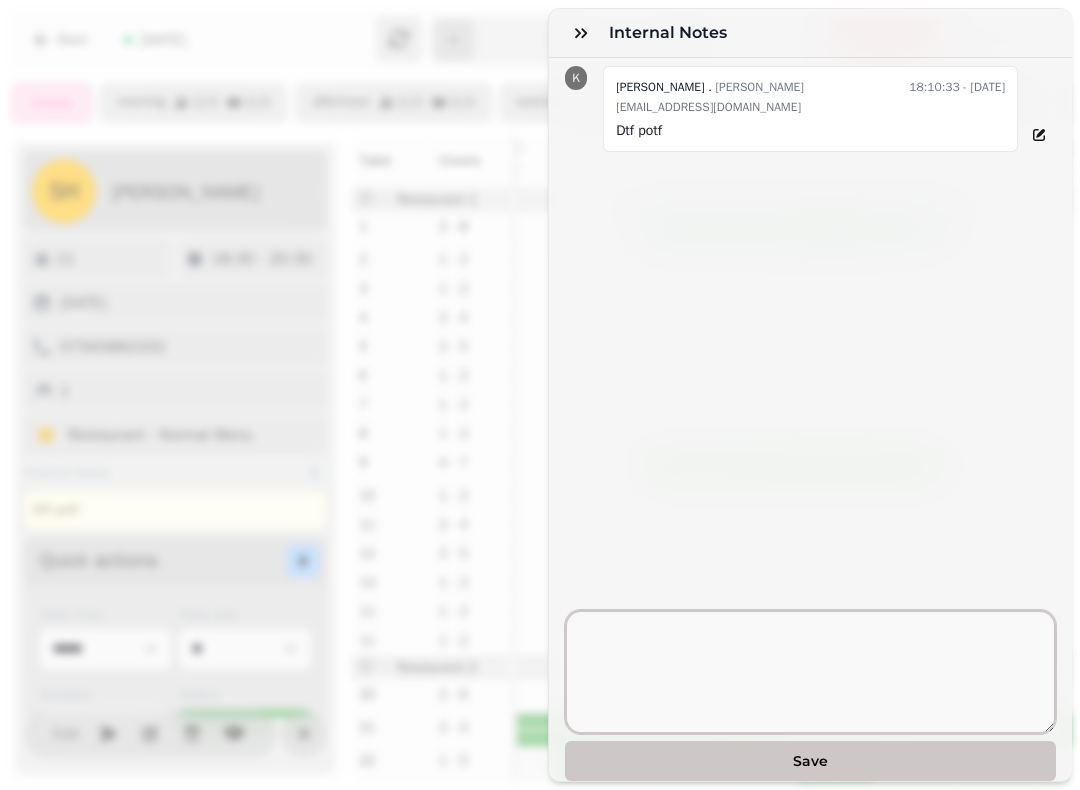 click at bounding box center [810, 672] 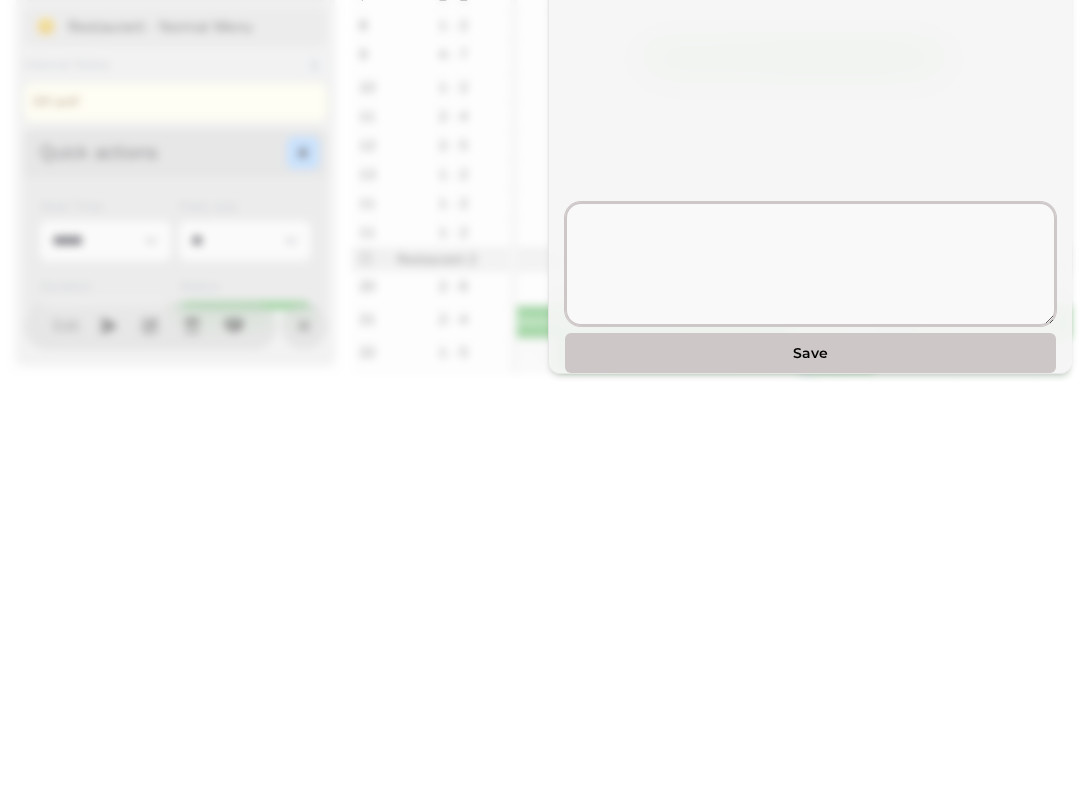 type on "*" 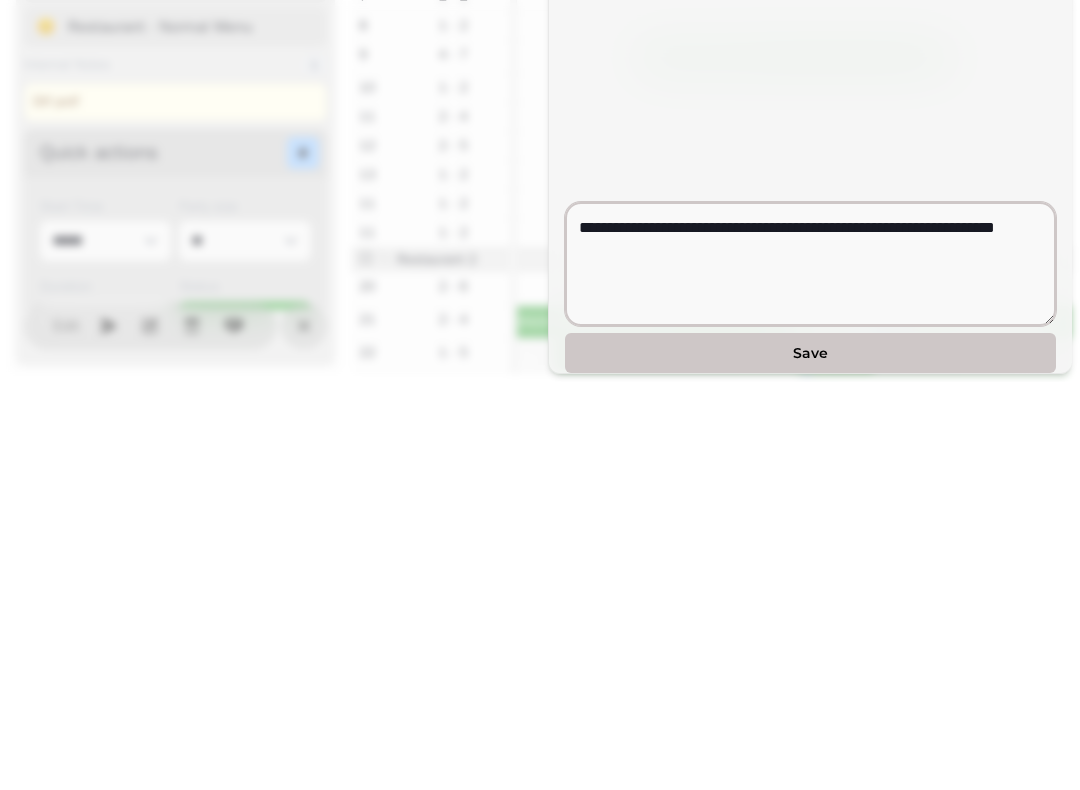 type on "**********" 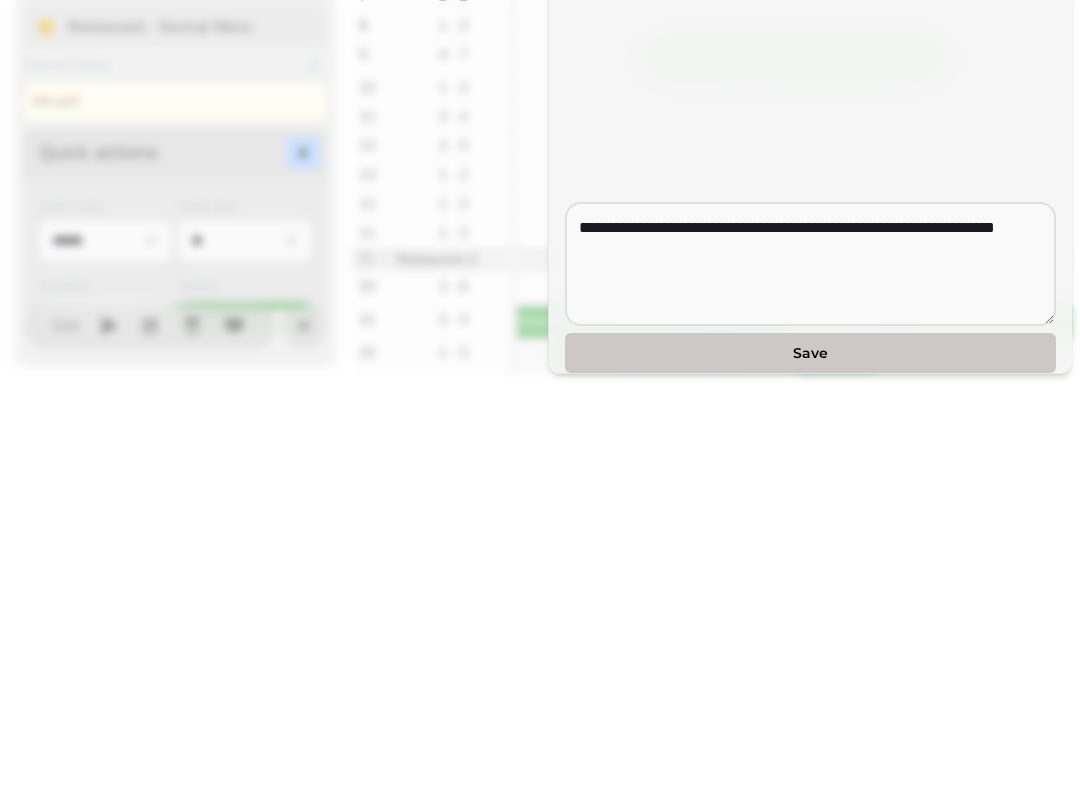click on "Save" at bounding box center (810, 761) 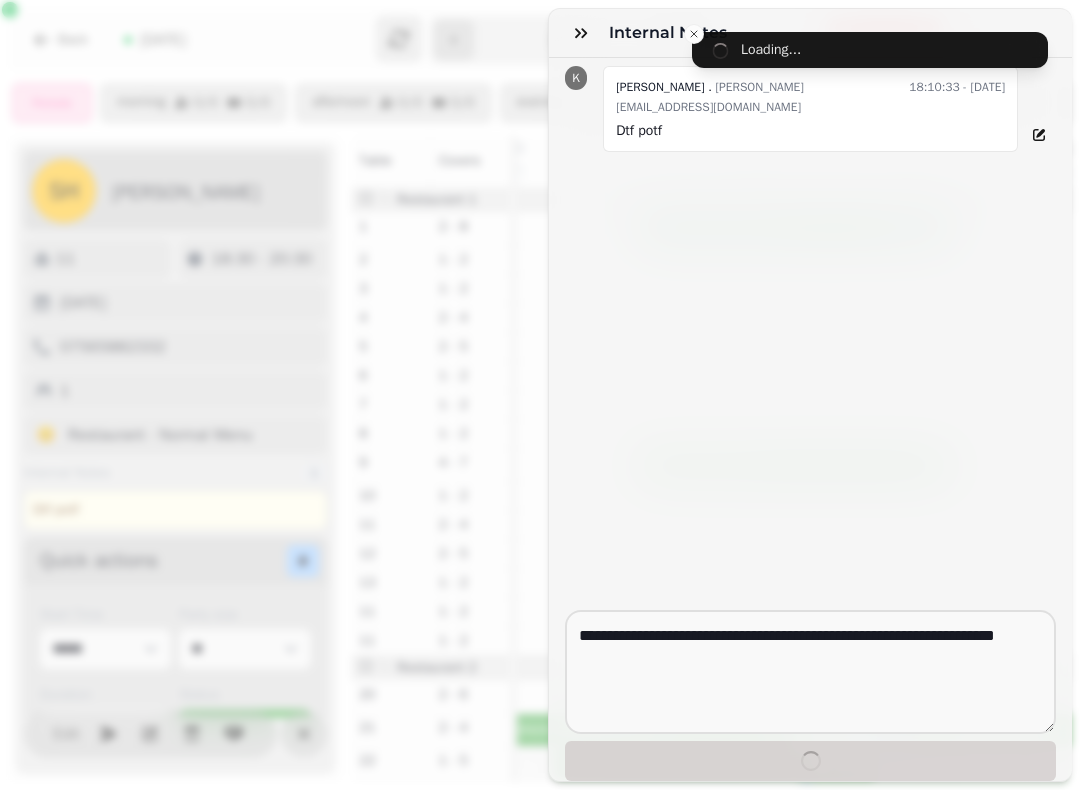 type 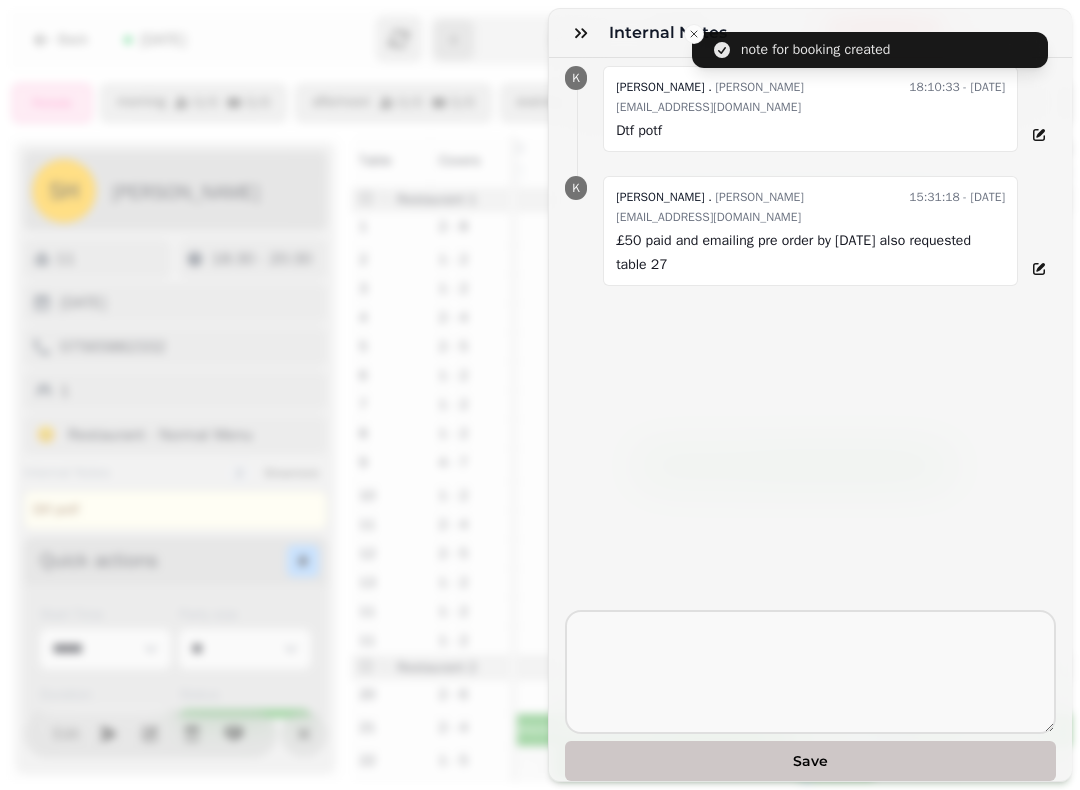 click 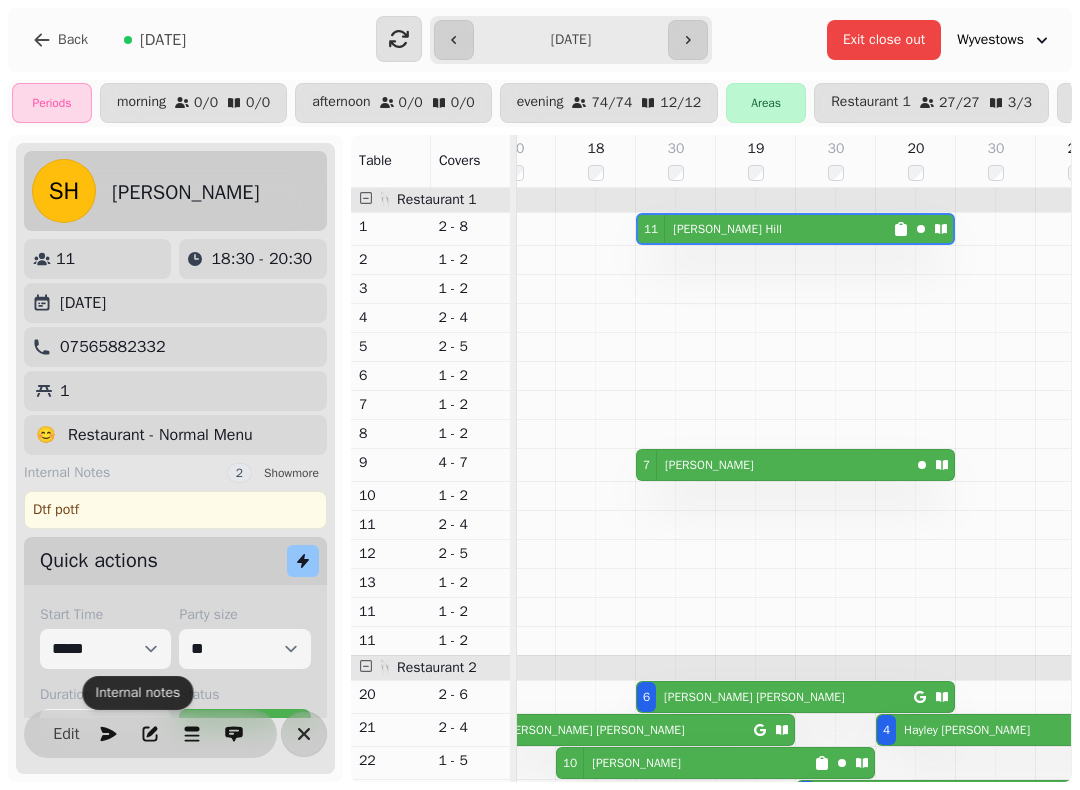 click 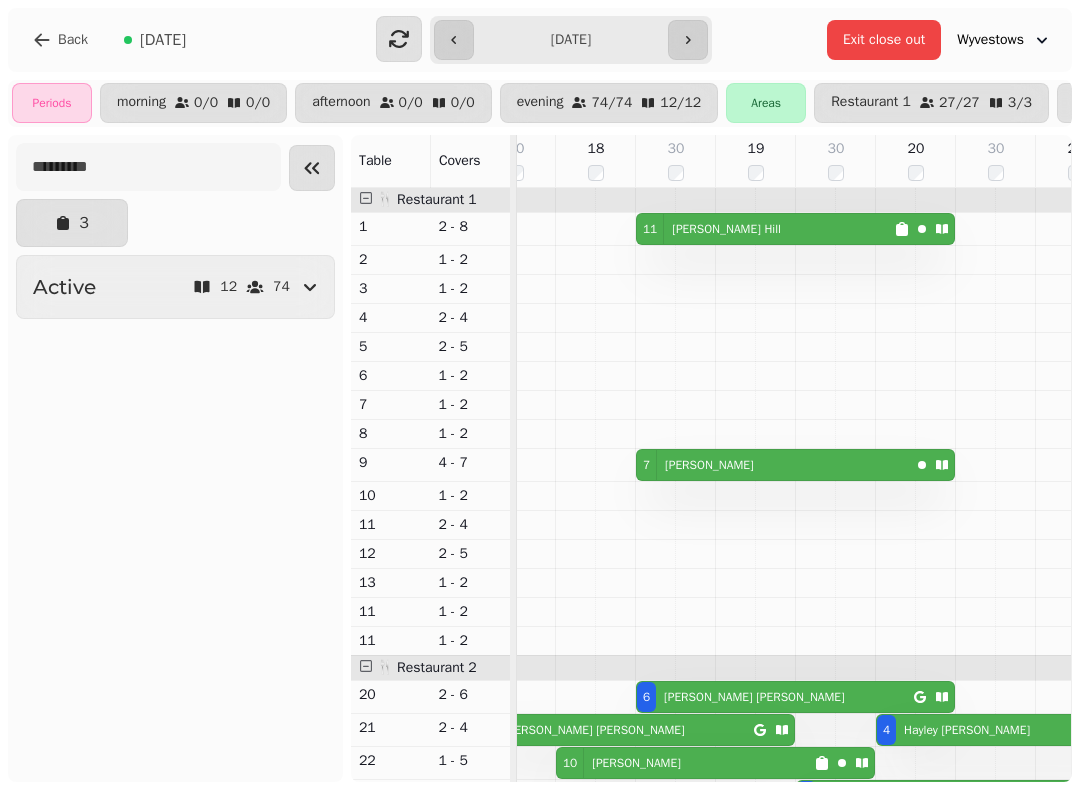 click 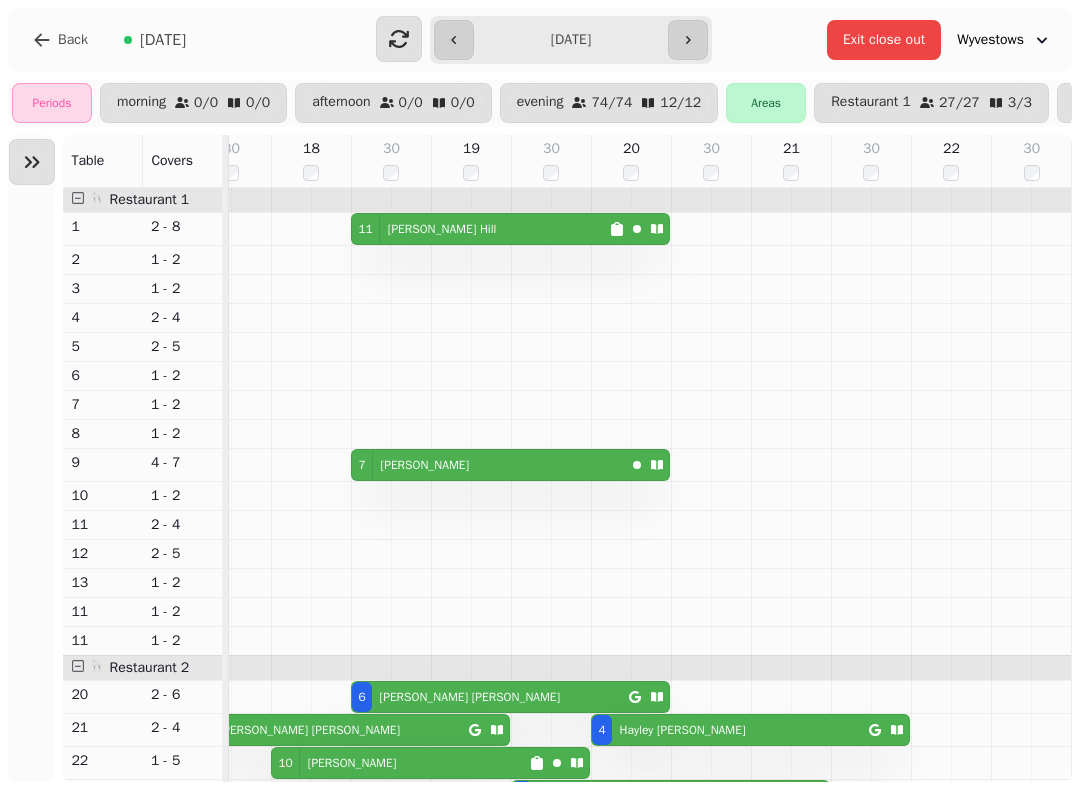 scroll, scrollTop: 0, scrollLeft: 918, axis: horizontal 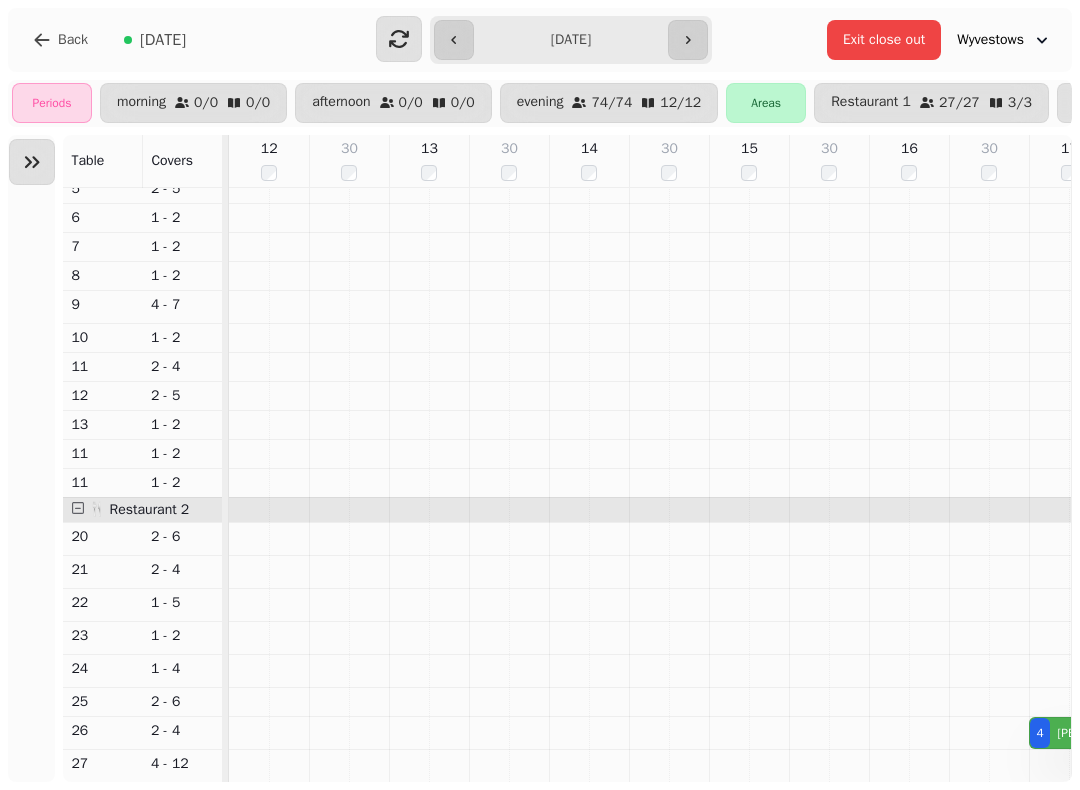 click on "**********" at bounding box center [571, 40] 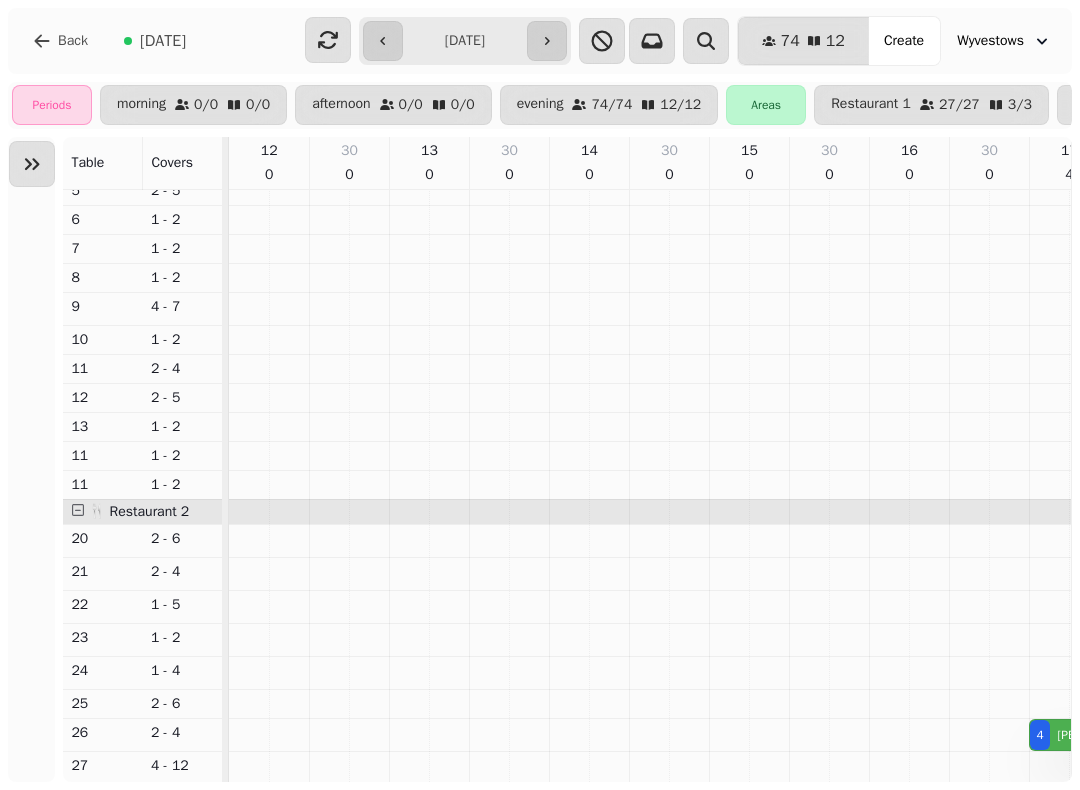 click on "Create" at bounding box center (904, 41) 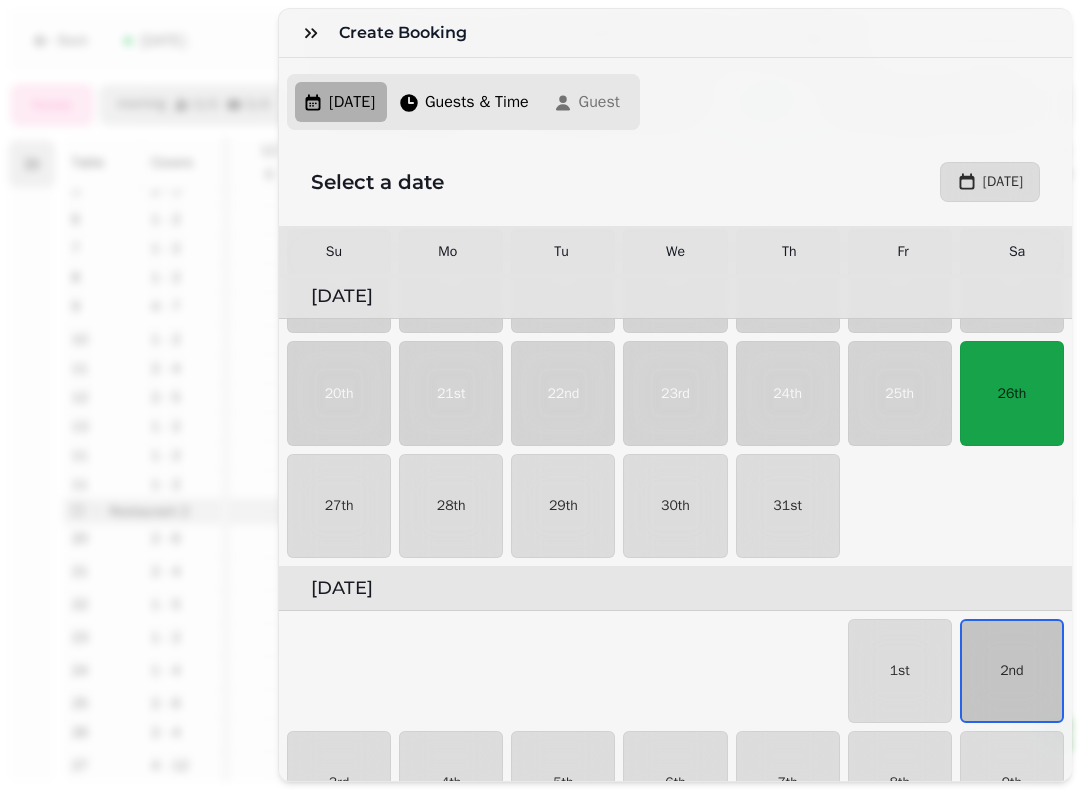 scroll, scrollTop: 326, scrollLeft: 0, axis: vertical 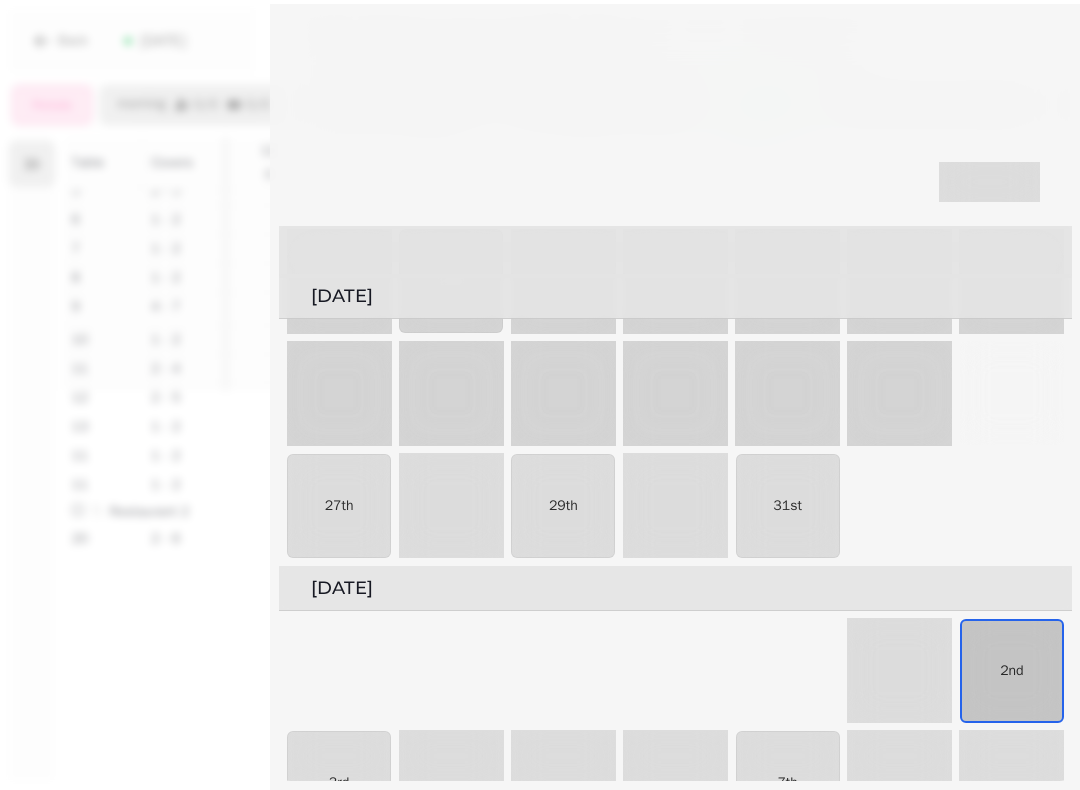 click on "2nd" at bounding box center (1012, 671) 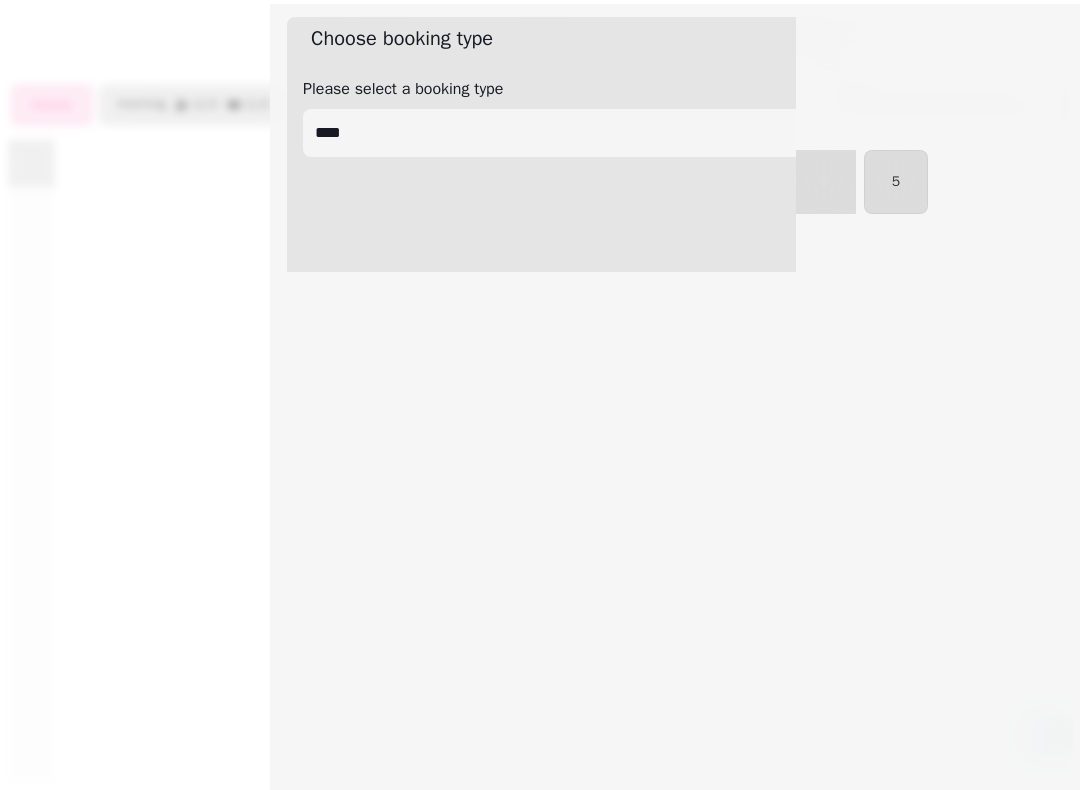 select on "****" 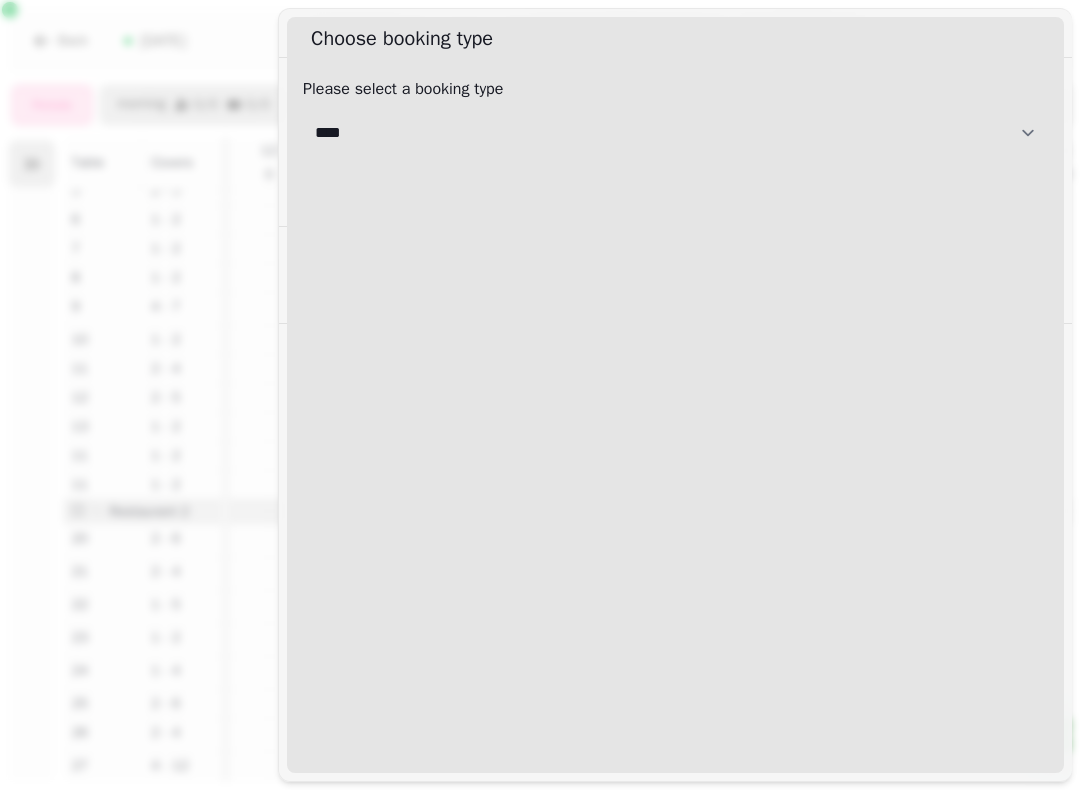 click on "**********" at bounding box center [675, 133] 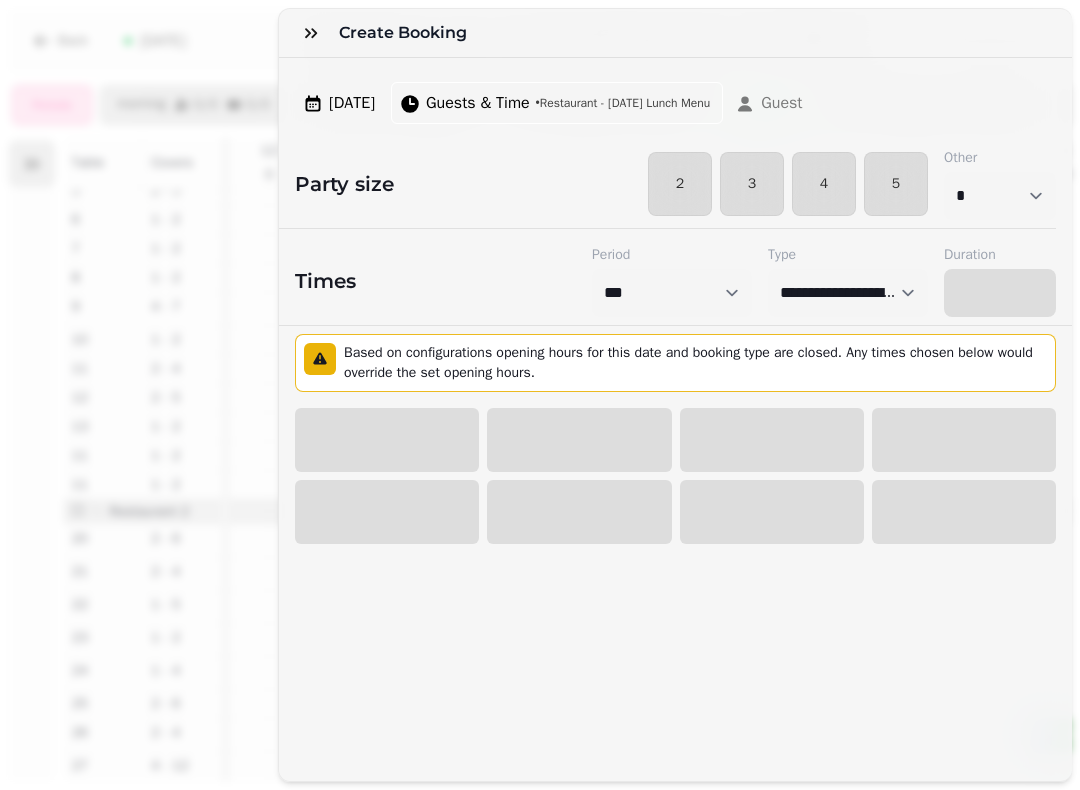 select on "****" 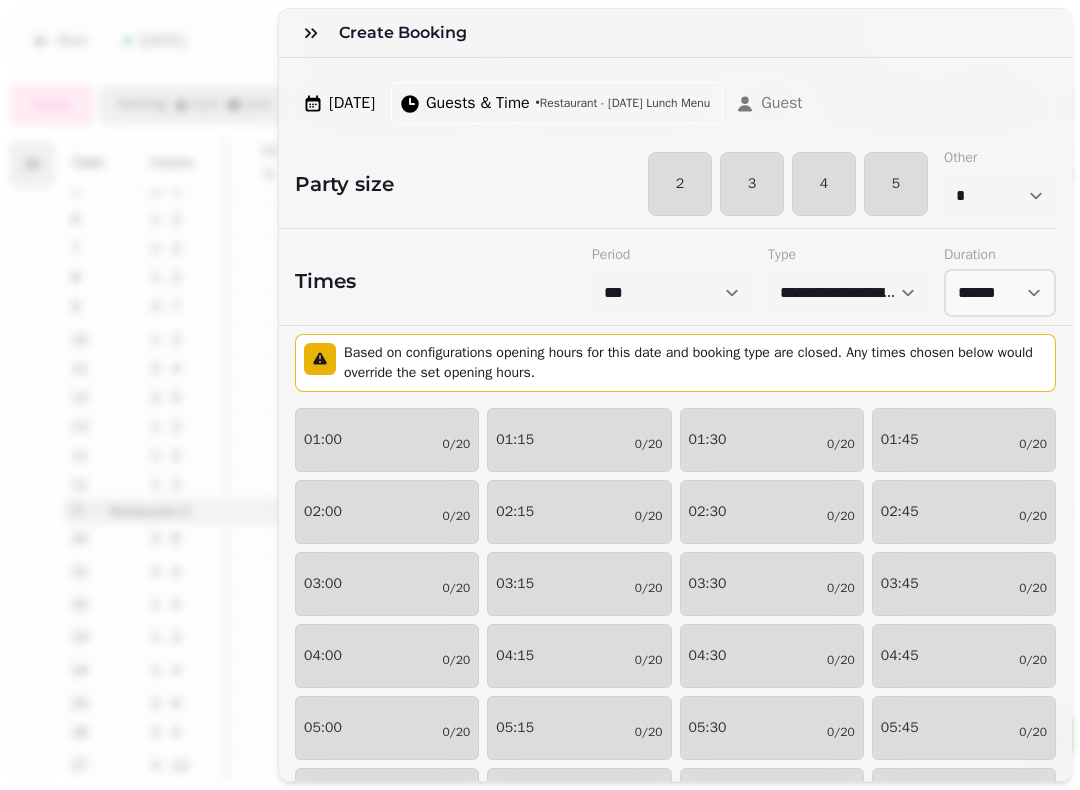 click on "Guests & Time •  Restaurant - [DATE] Lunch Menu" at bounding box center (557, 103) 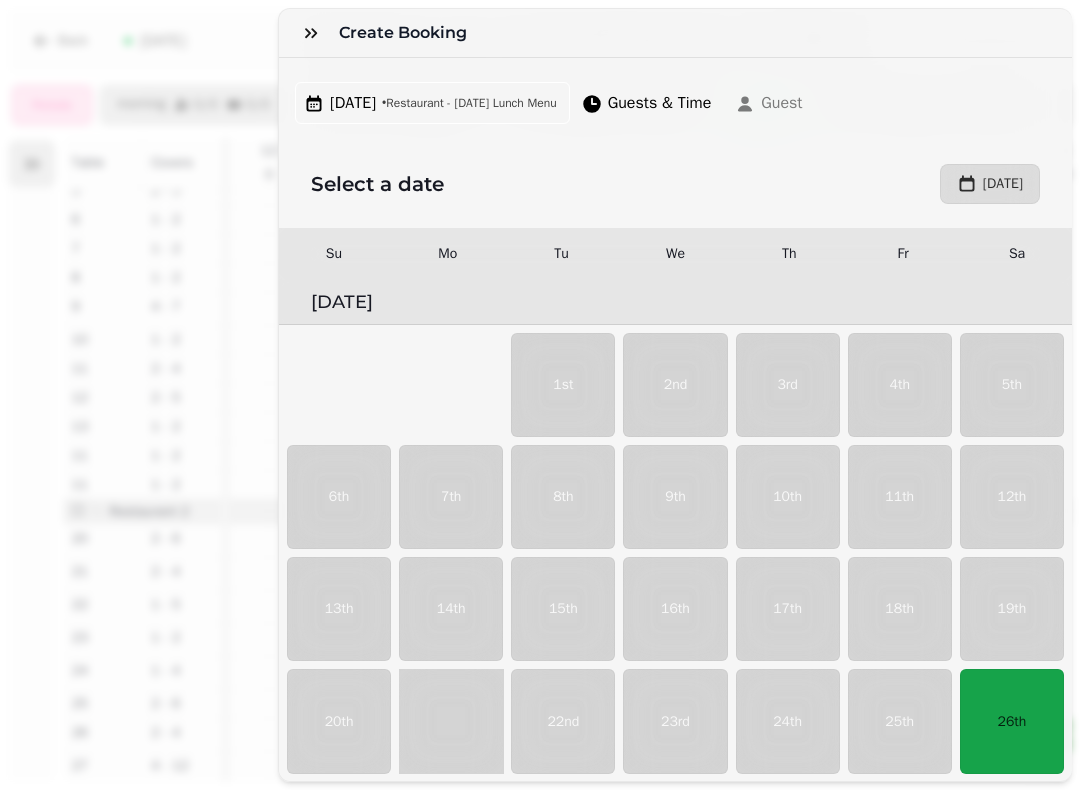 scroll, scrollTop: 495, scrollLeft: 0, axis: vertical 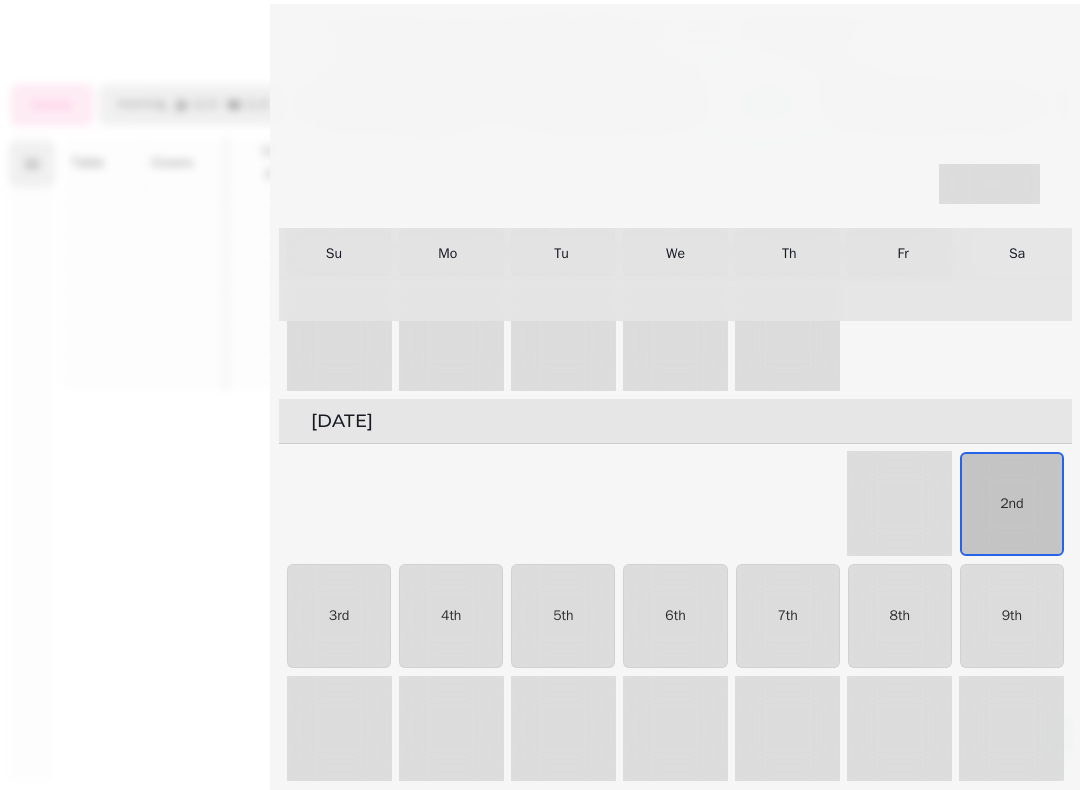 click on "2nd" at bounding box center [1012, 504] 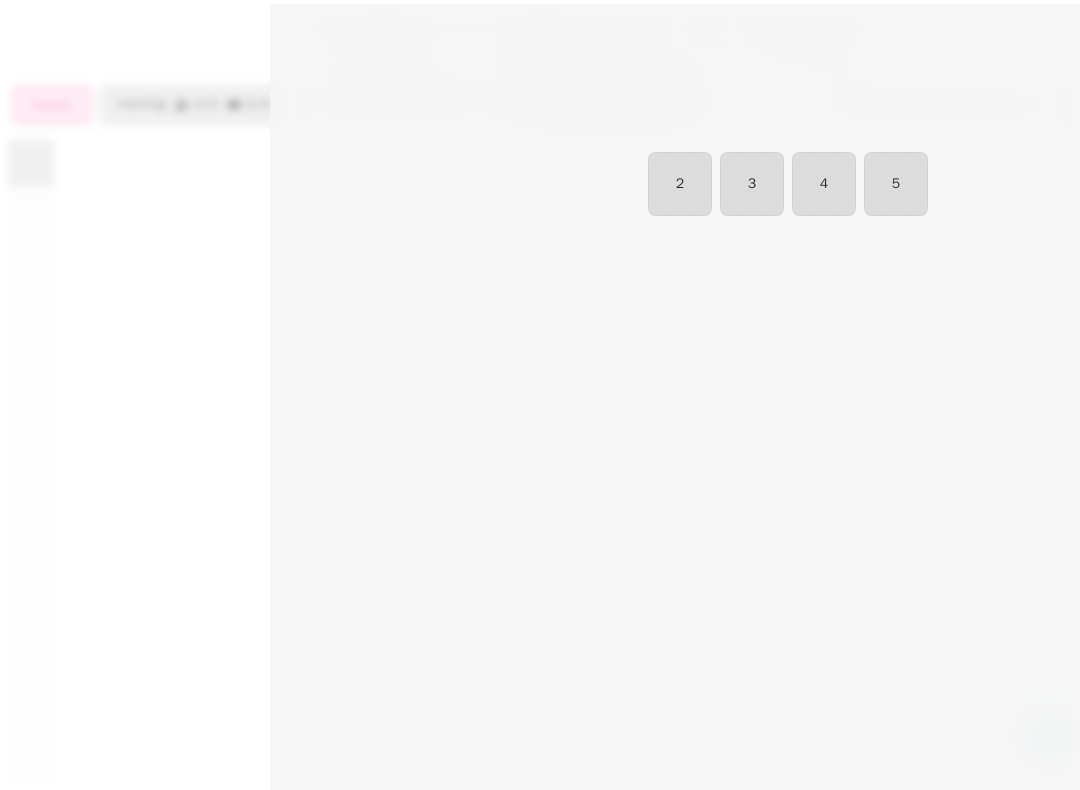 select on "****" 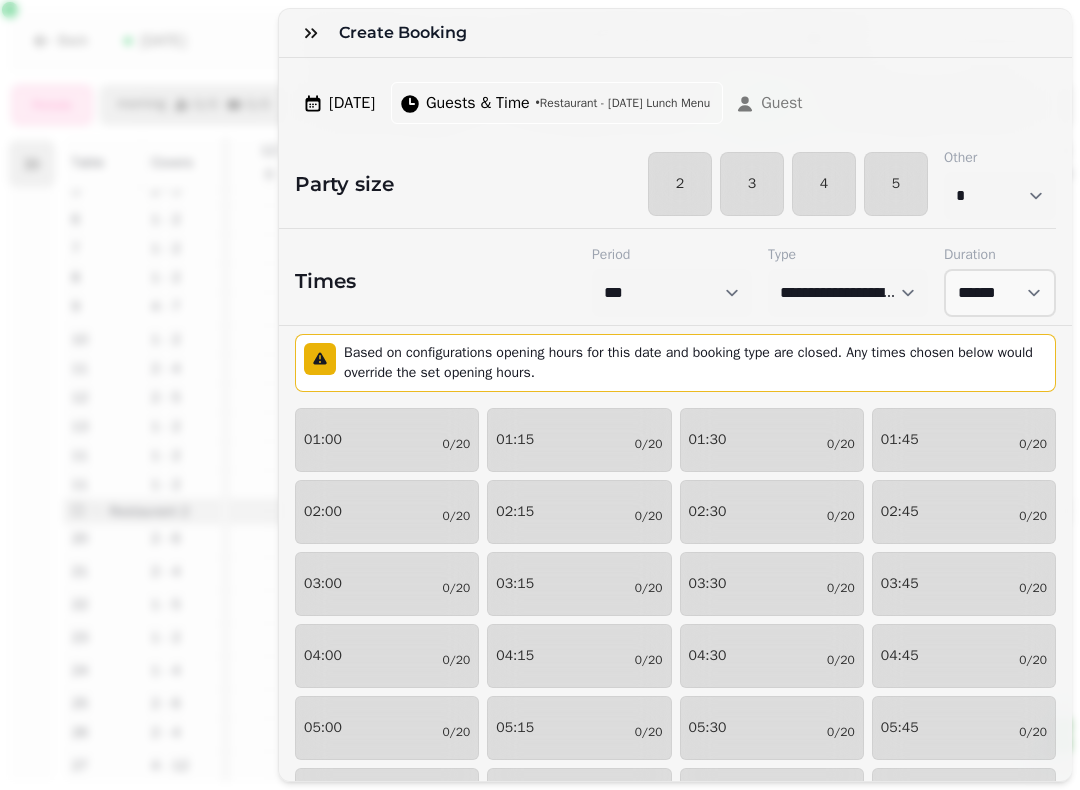click on "•  Restaurant - [DATE] Lunch Menu" at bounding box center [623, 103] 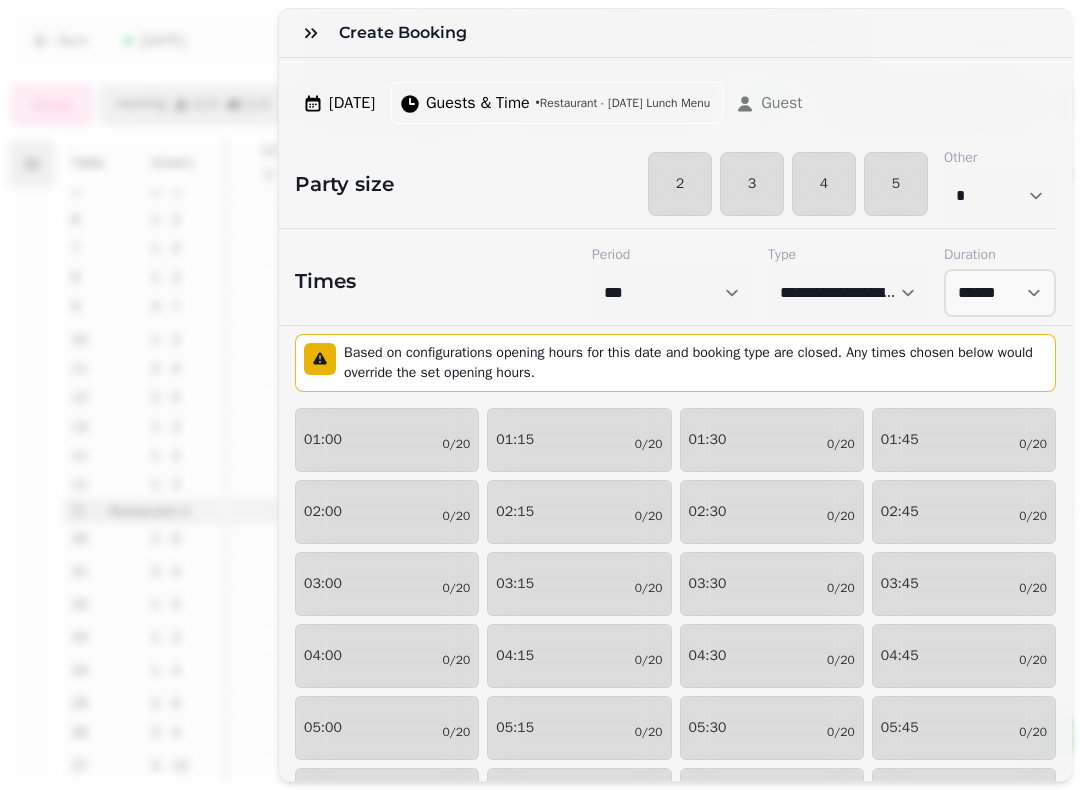 click on "Guests & Time" at bounding box center (478, 103) 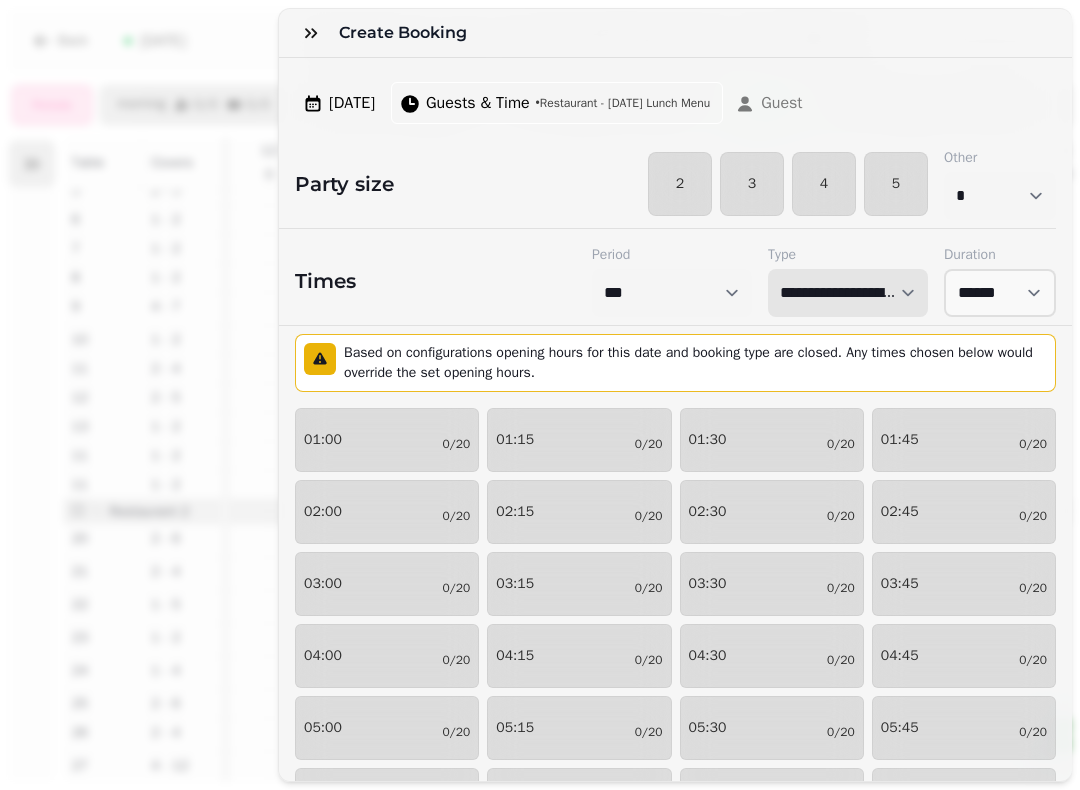 click on "**********" at bounding box center (848, 293) 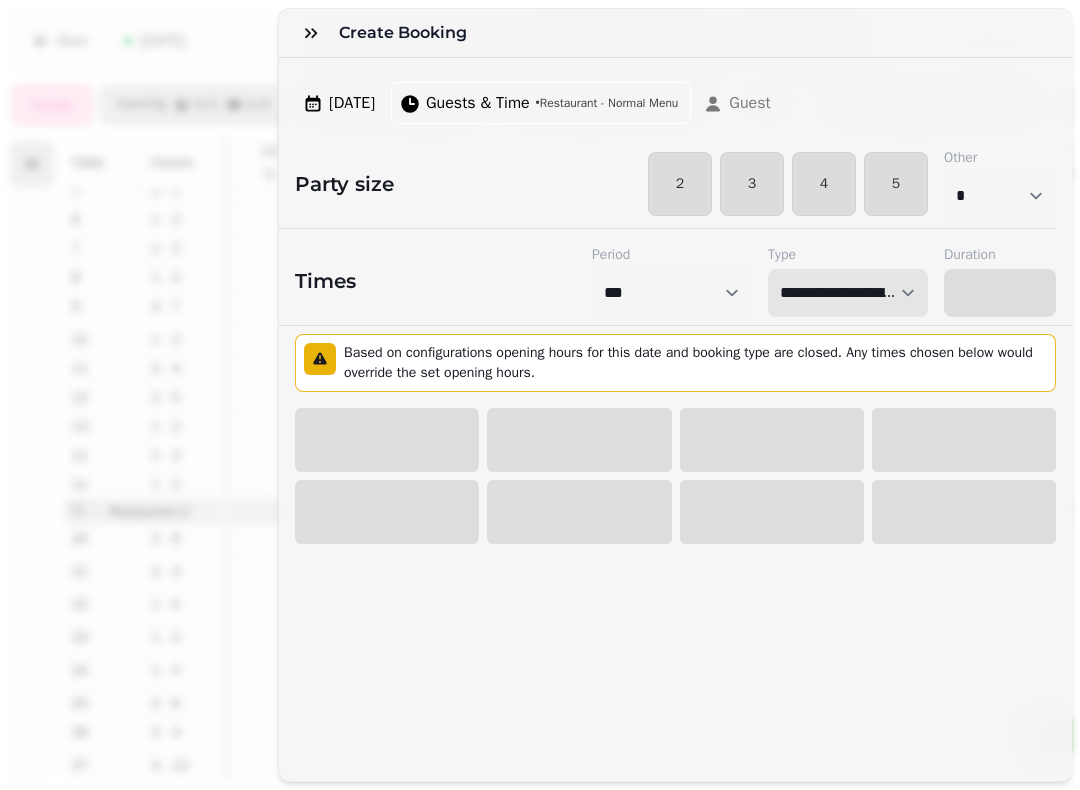 select on "****" 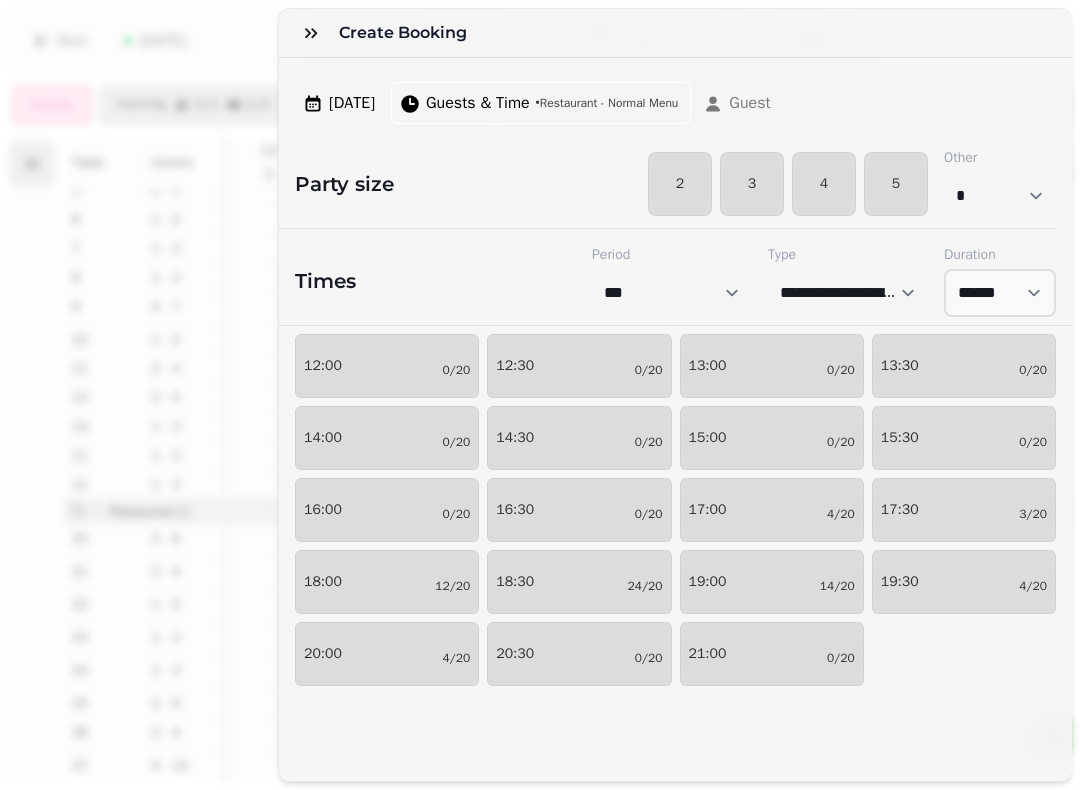 click on "15:00 0/20" at bounding box center [772, 438] 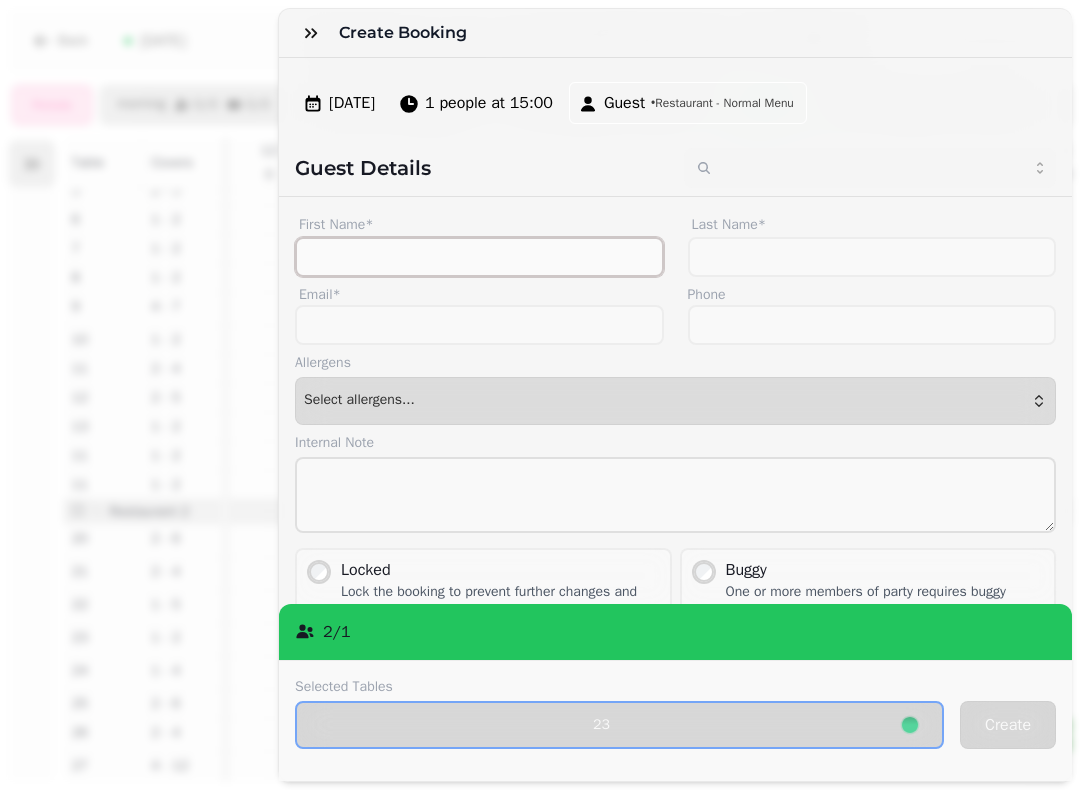 click on "First Name*" at bounding box center [479, 257] 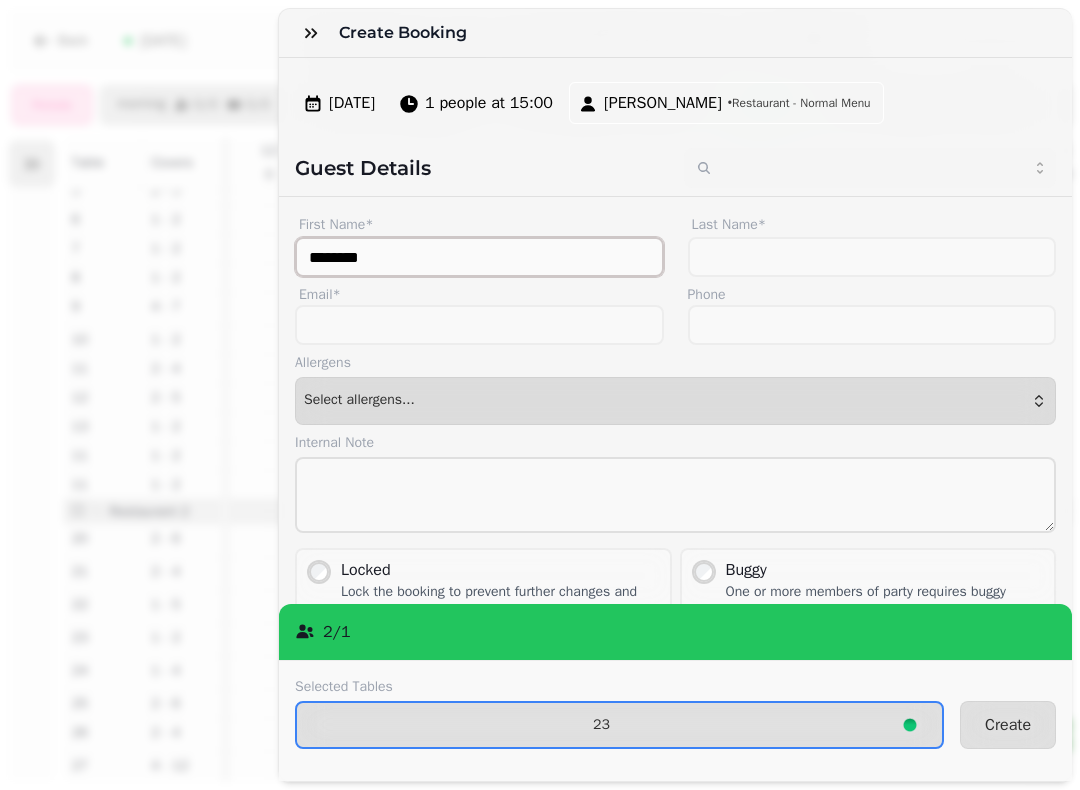 type on "********" 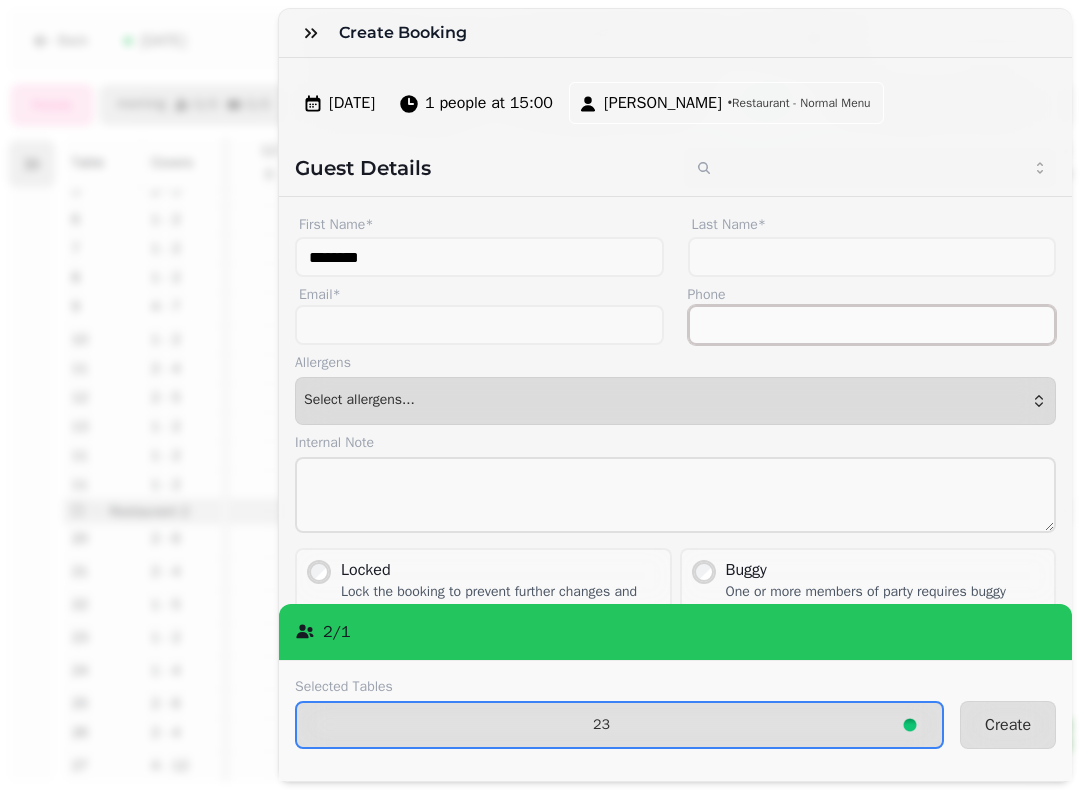 click on "Phone" at bounding box center [872, 325] 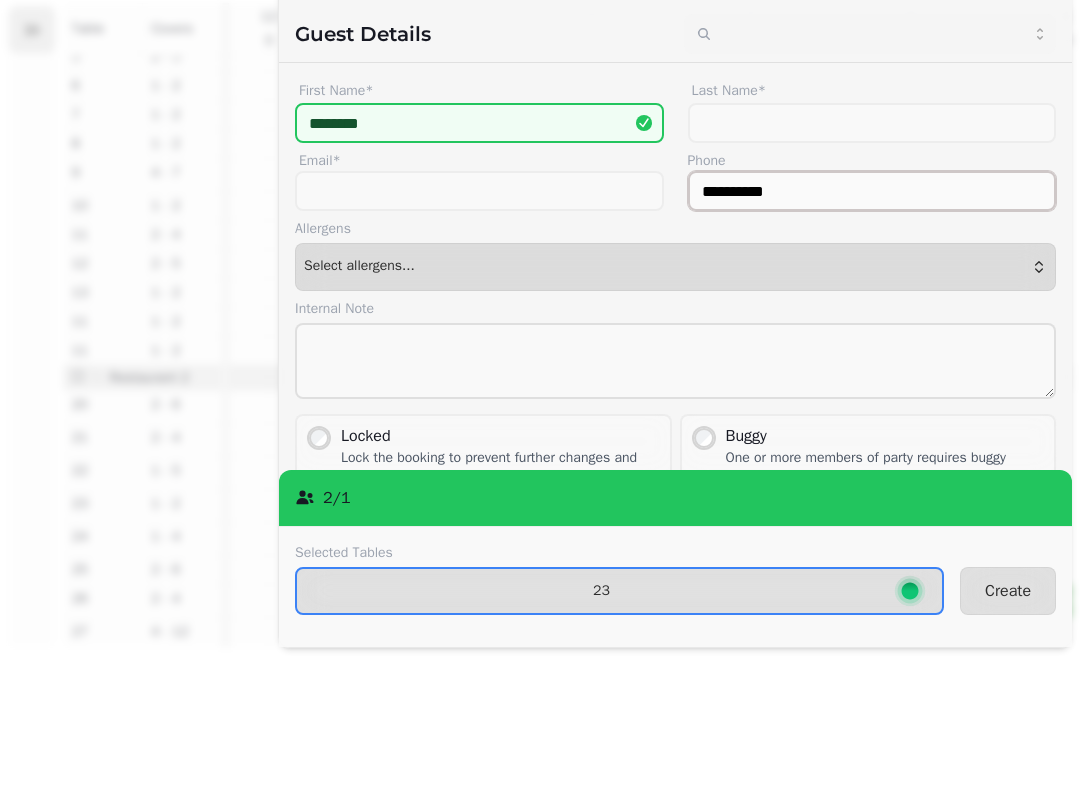 type on "**********" 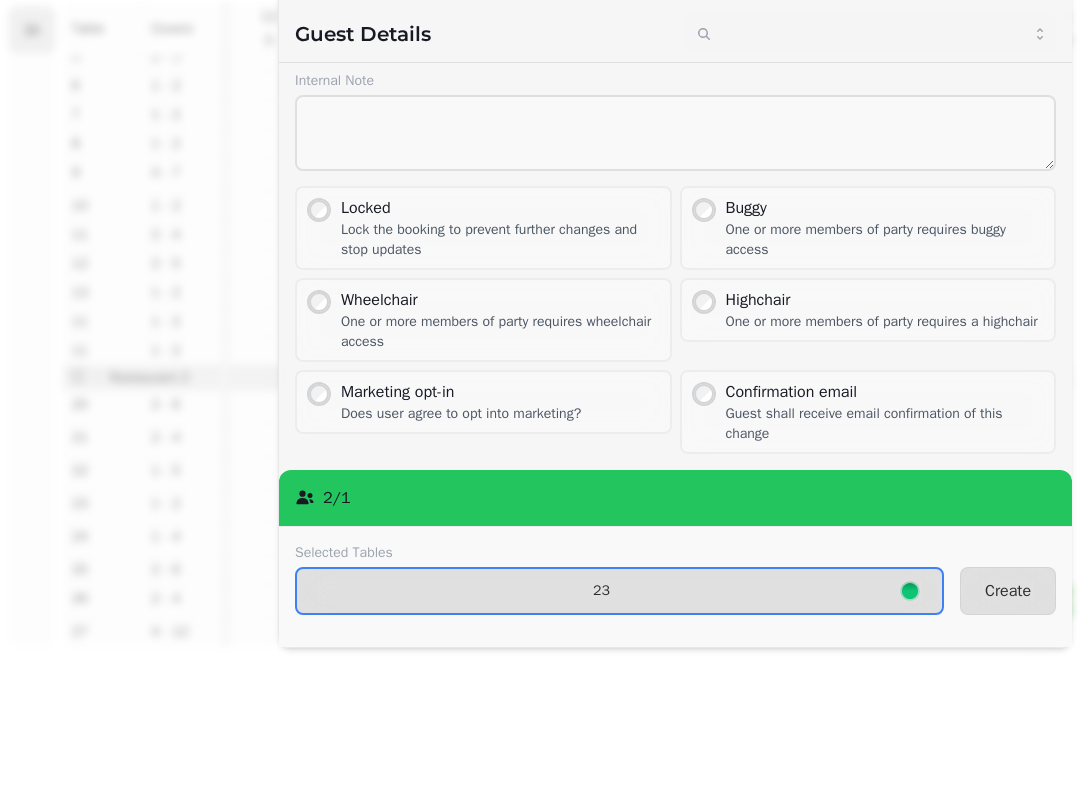scroll, scrollTop: 227, scrollLeft: 0, axis: vertical 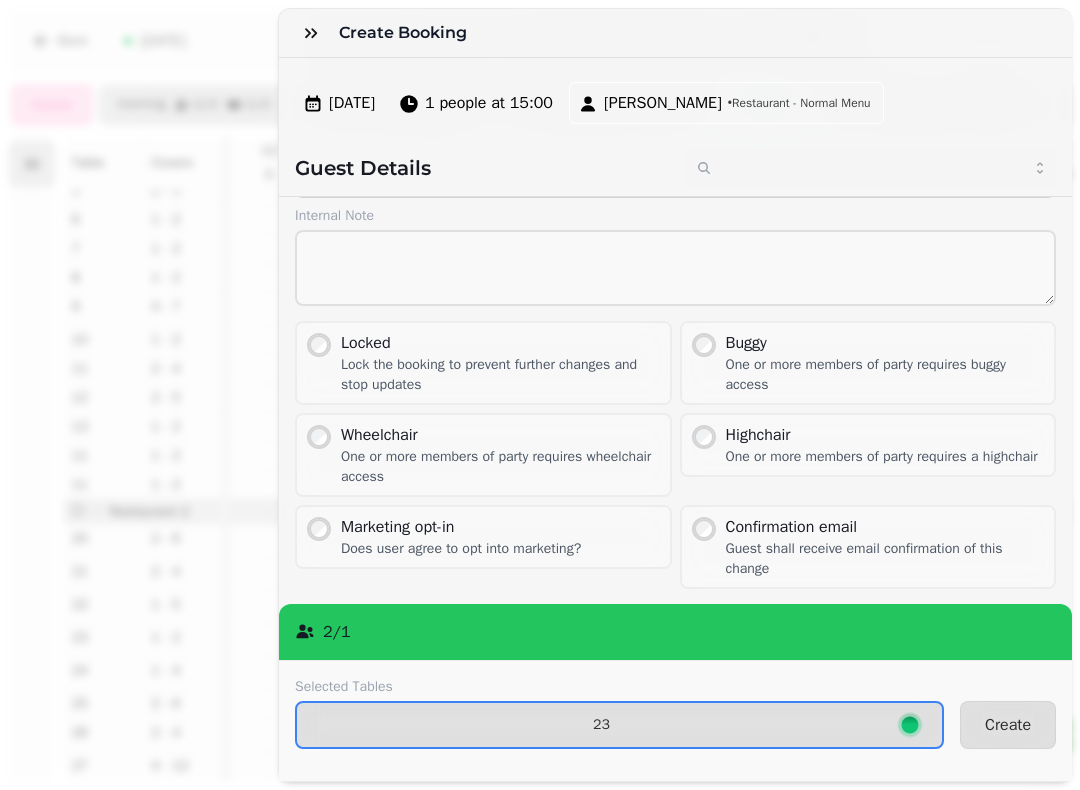click on "1 people at 15:00" at bounding box center (489, 103) 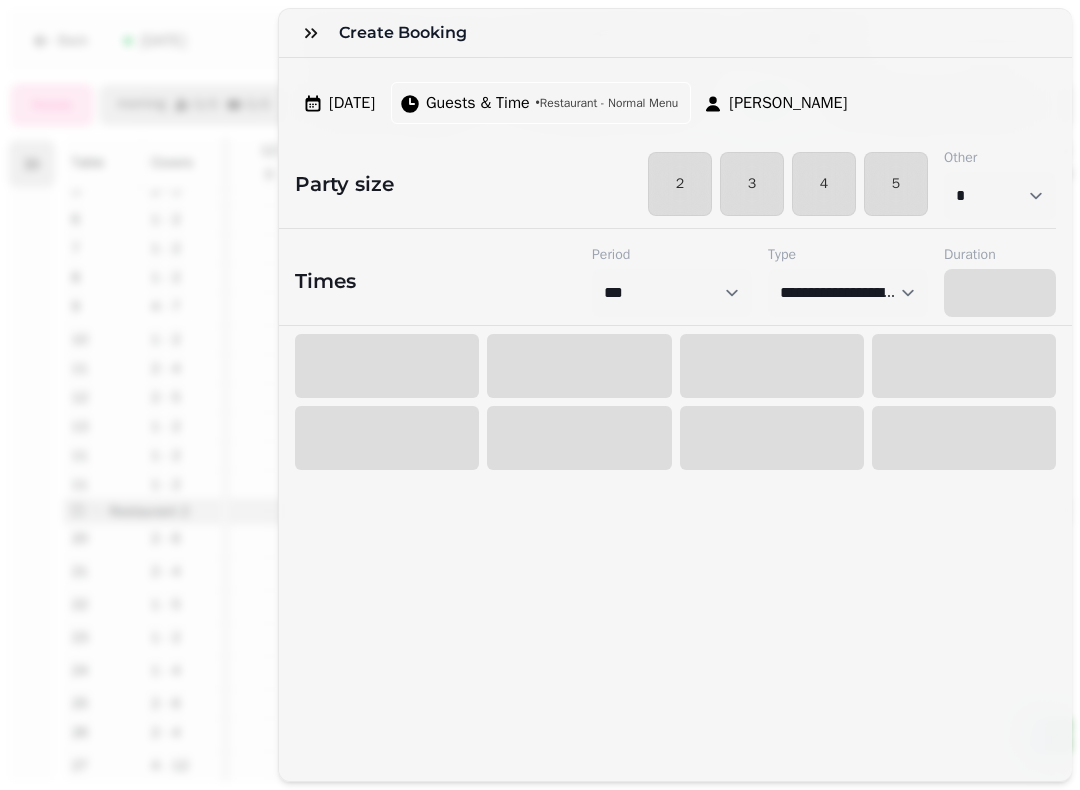 select on "****" 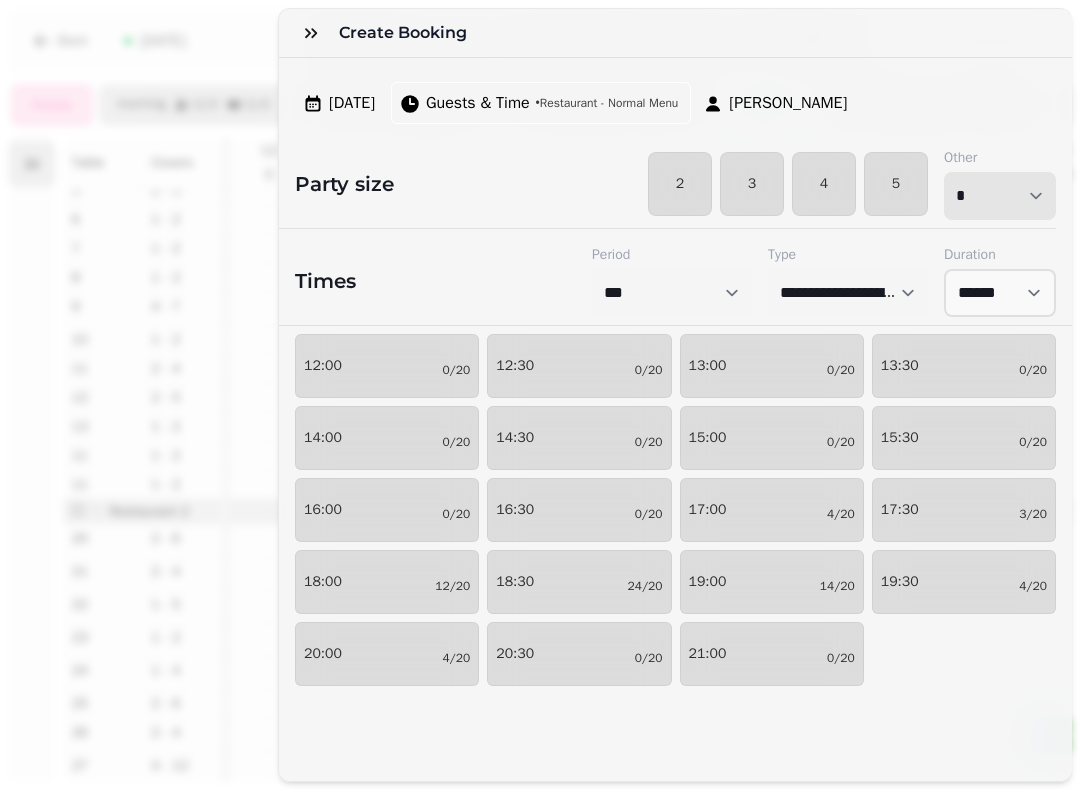 click on "* * * * * * * * * ** ** ** ** ** ** ** ** ** ** ** ** ** ** ** ** ** ** ** ** ** ** ** ** ** ** ** ** ** ** ** ** ** ** ** ** ** ** ** ** ** ** ** ** ** ** ** ** ** ** ** ** ** ** ** ** ** ** ** ** ** ** ** ** ** ** ** ** ** ** ** ** ** ** ** ** ** ** ** ** ** ** ** ** ** ** ** ** ** ** *** *** *** *** *** *** *** *** *** *** *** *** *** *** *** *** *** *** *** *** ***" at bounding box center [1000, 196] 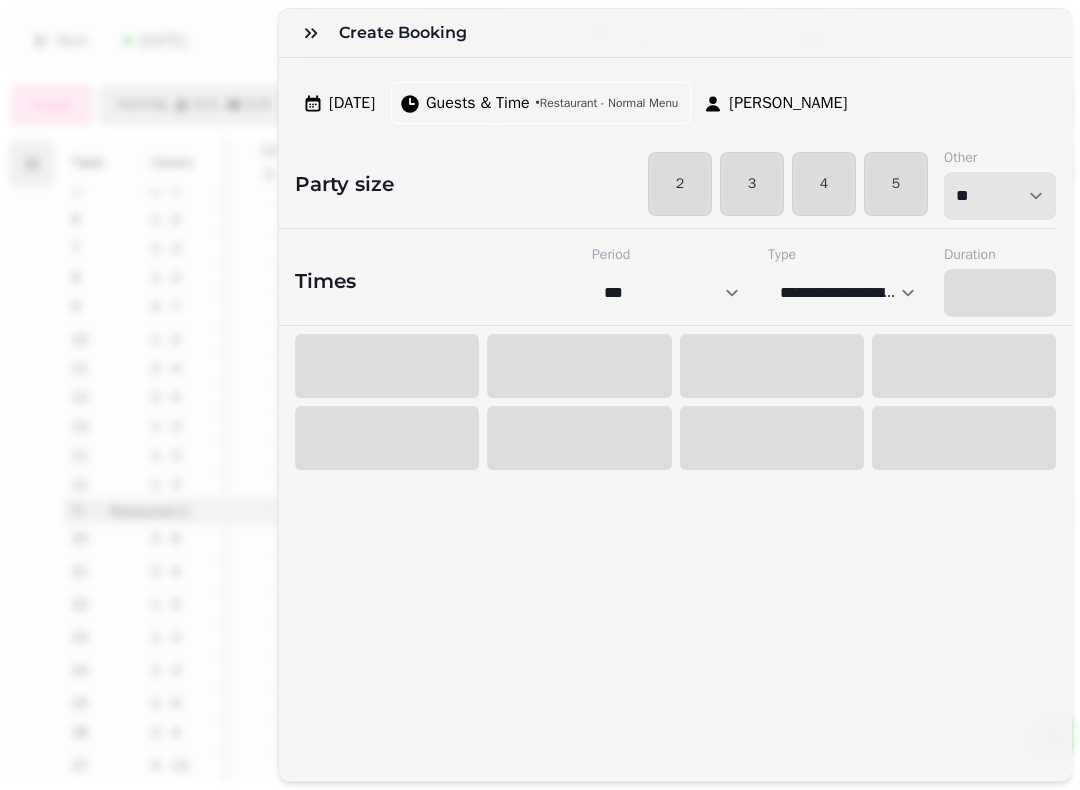 select on "****" 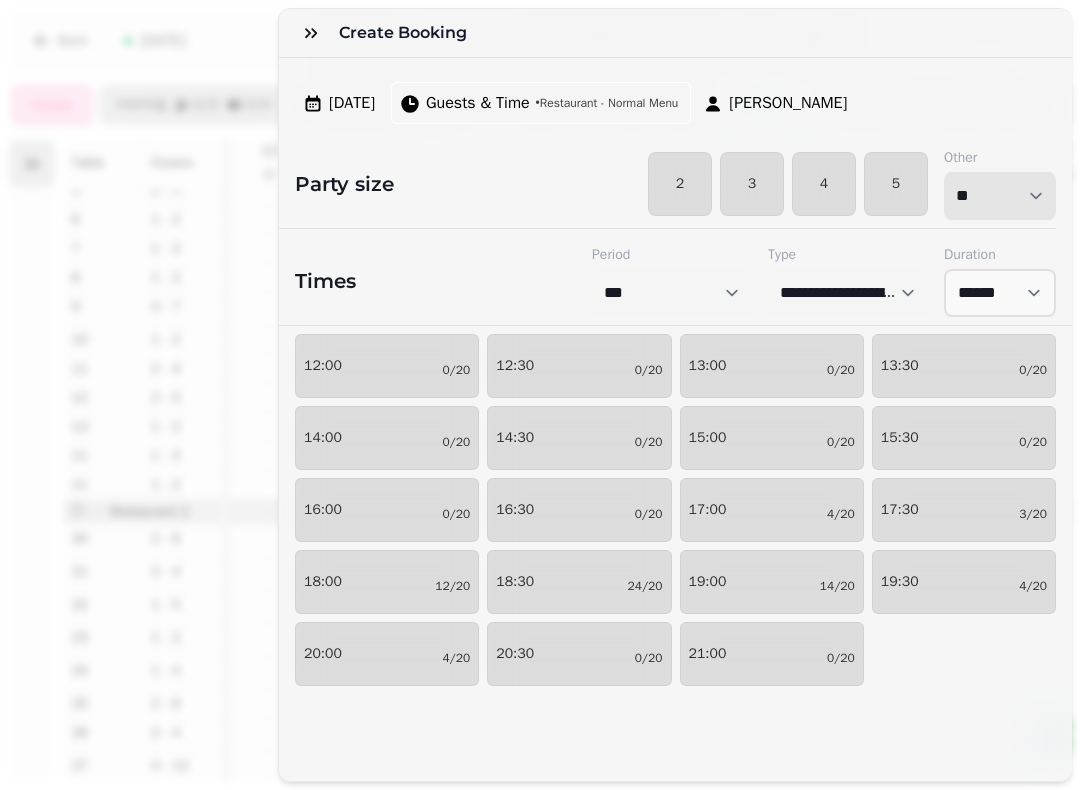 click on "[PERSON_NAME]" at bounding box center [788, 103] 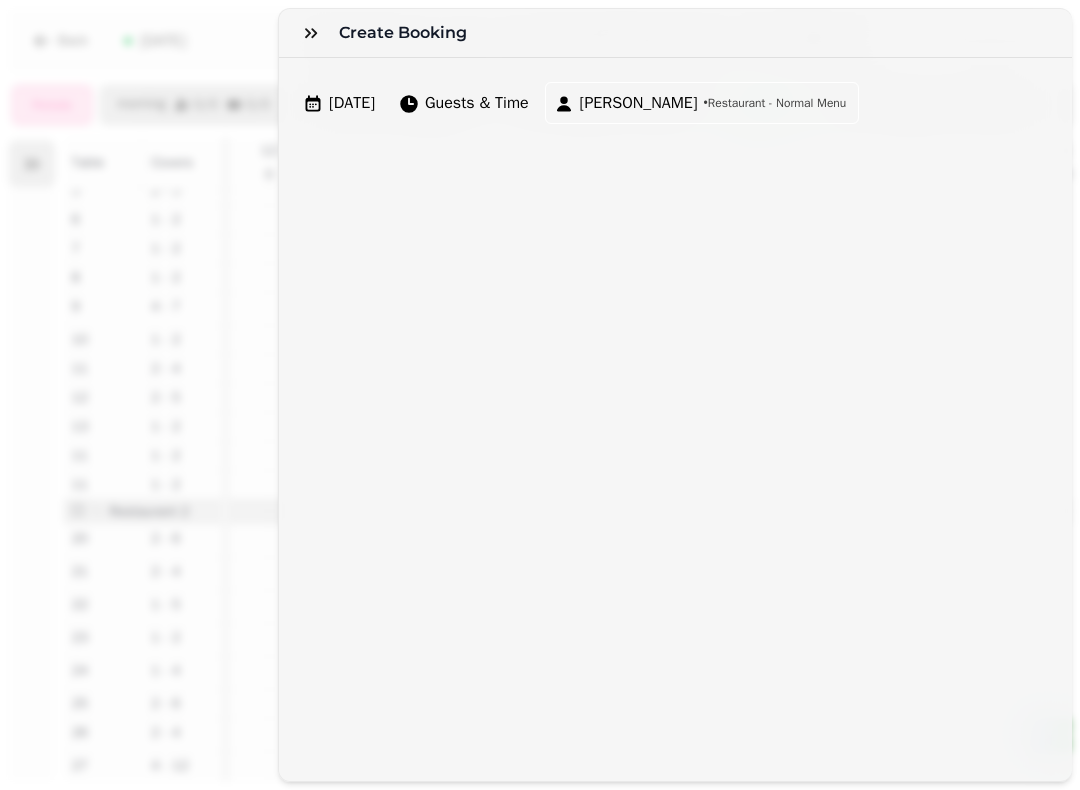 click on "•  Restaurant - Normal Menu" at bounding box center [775, 103] 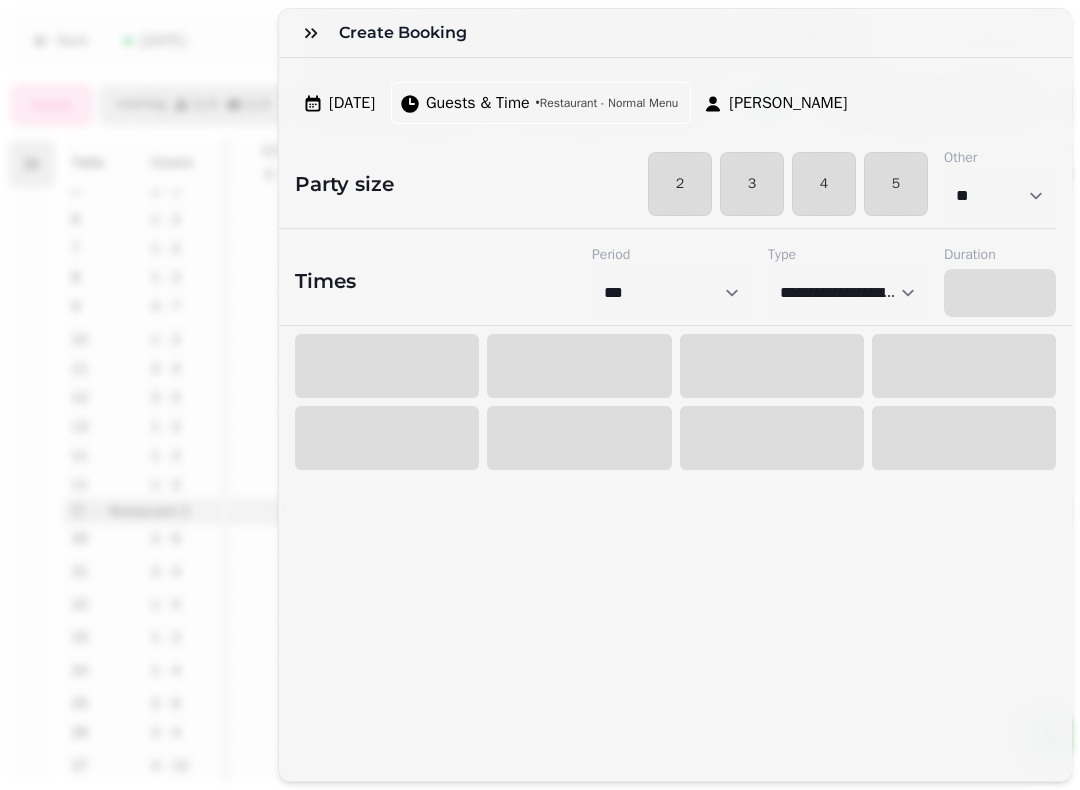select on "****" 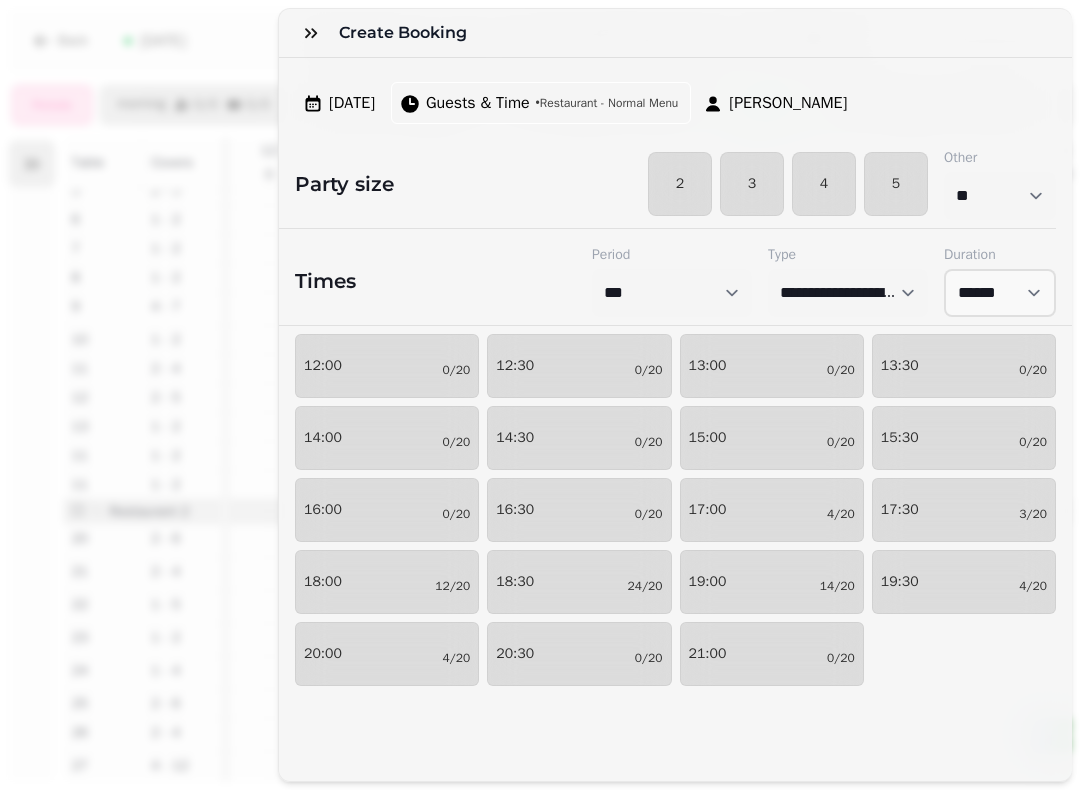 click on "15:00 0/20" at bounding box center [772, 438] 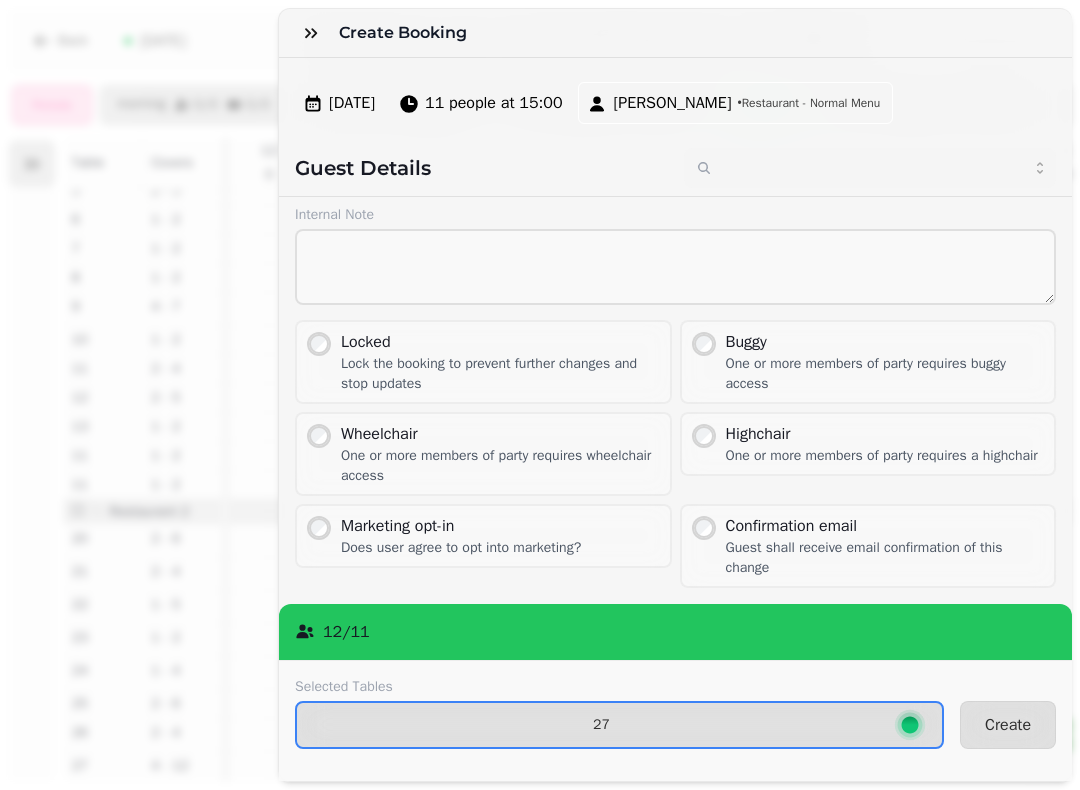 scroll, scrollTop: 227, scrollLeft: 0, axis: vertical 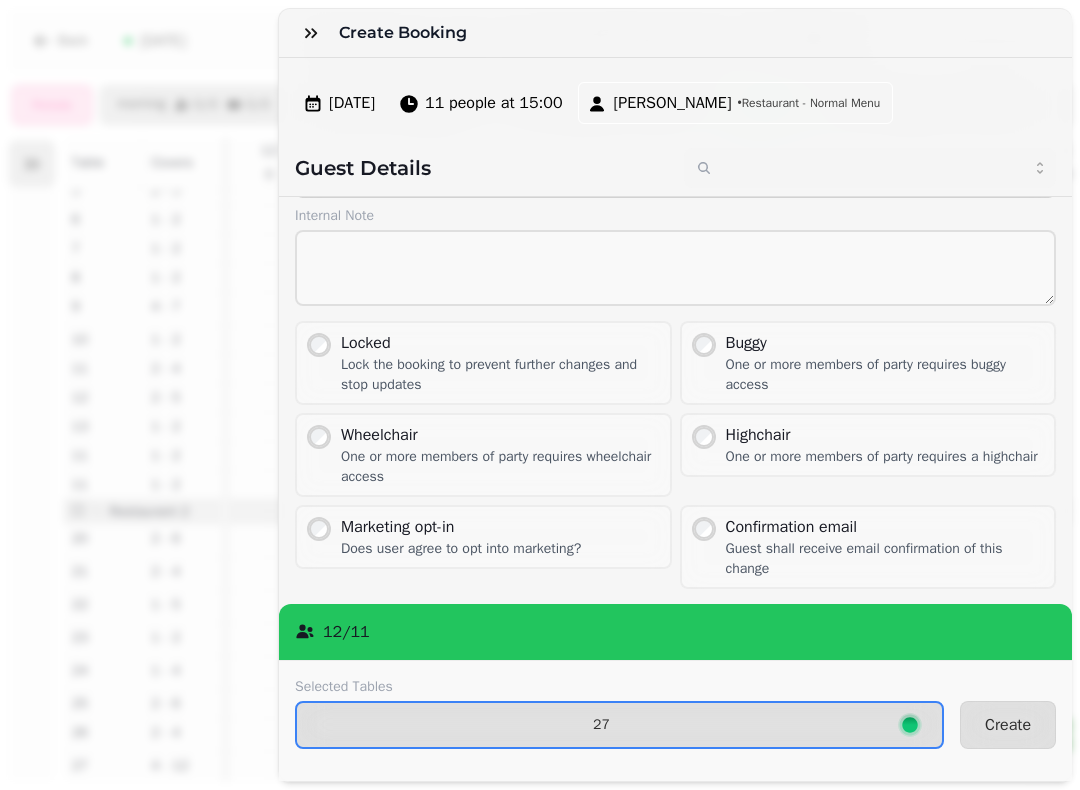 click on "Create" at bounding box center [1008, 725] 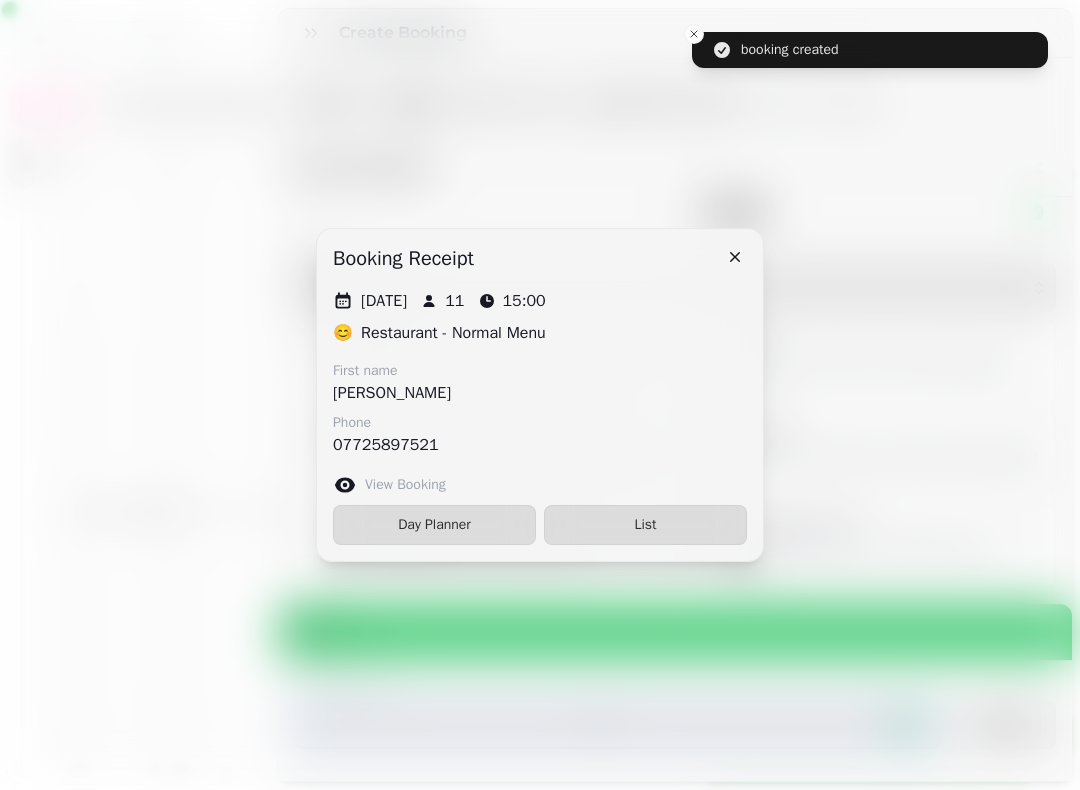 scroll, scrollTop: 113, scrollLeft: 0, axis: vertical 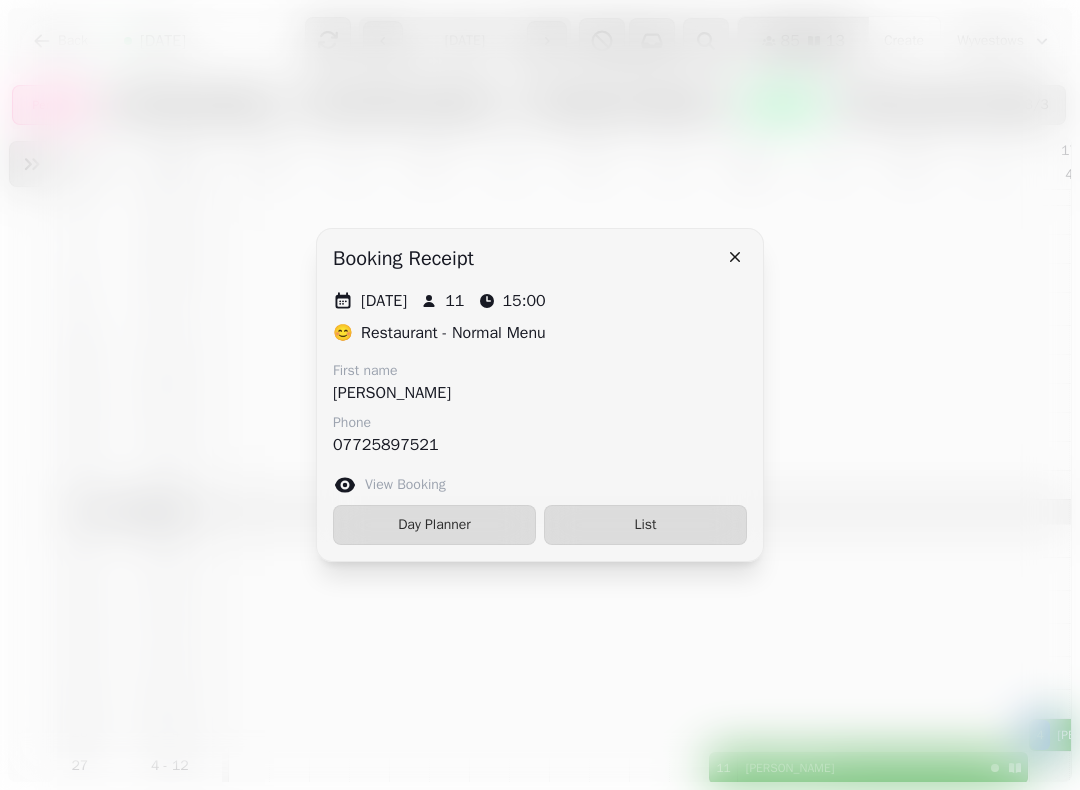 click 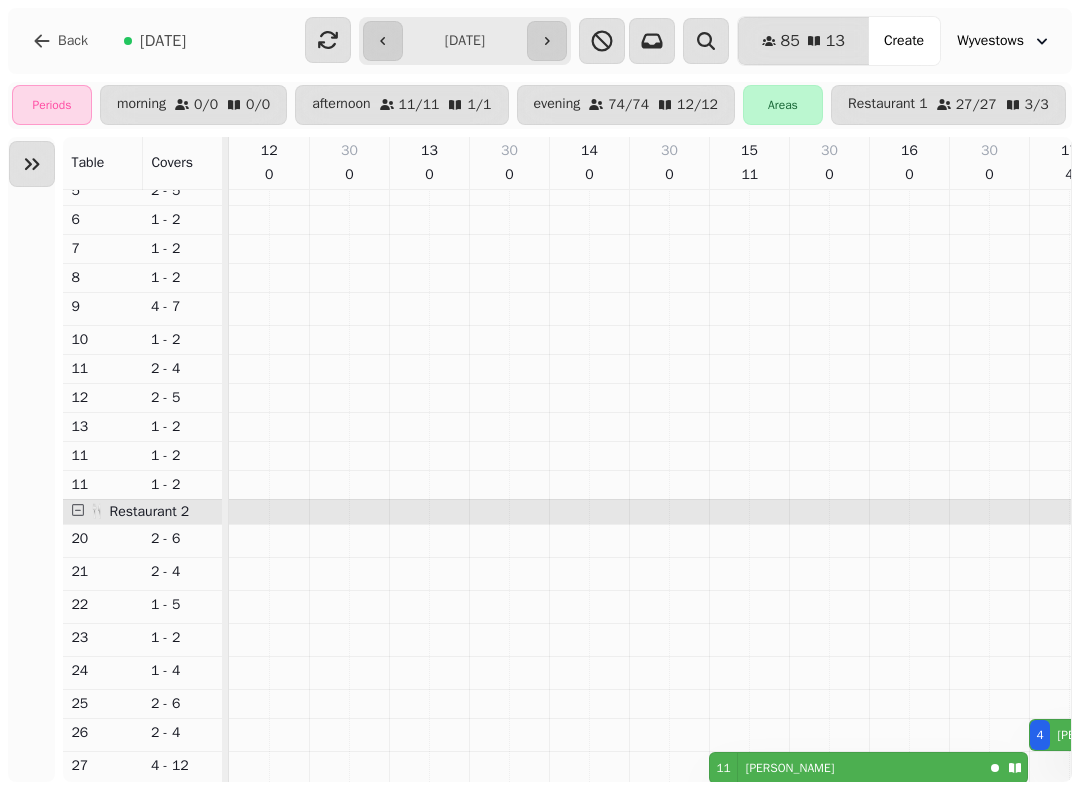 scroll, scrollTop: 160, scrollLeft: 19, axis: both 